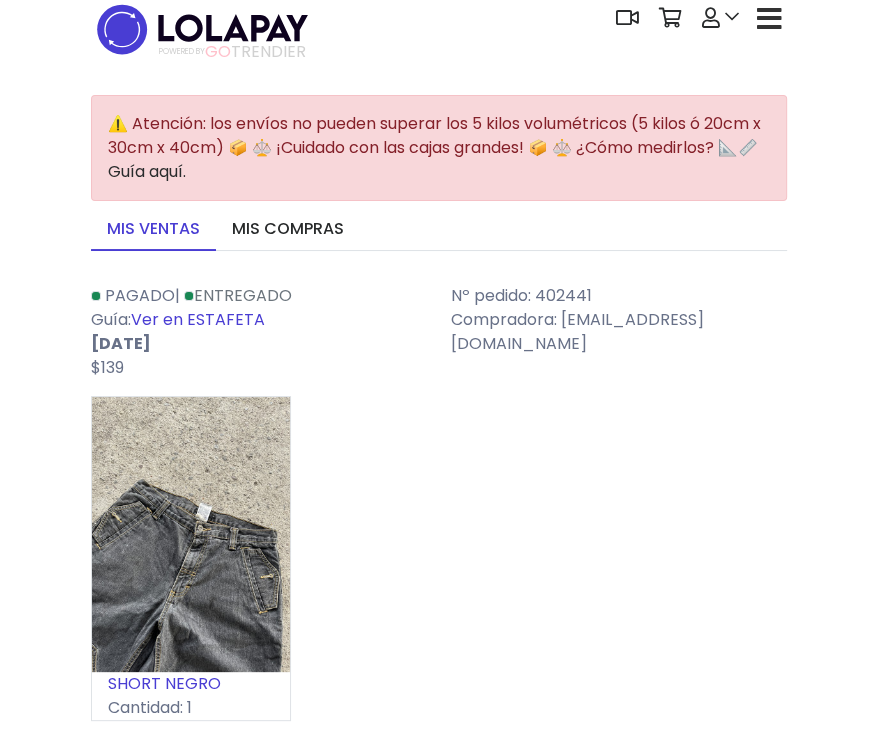scroll, scrollTop: 5831, scrollLeft: 0, axis: vertical 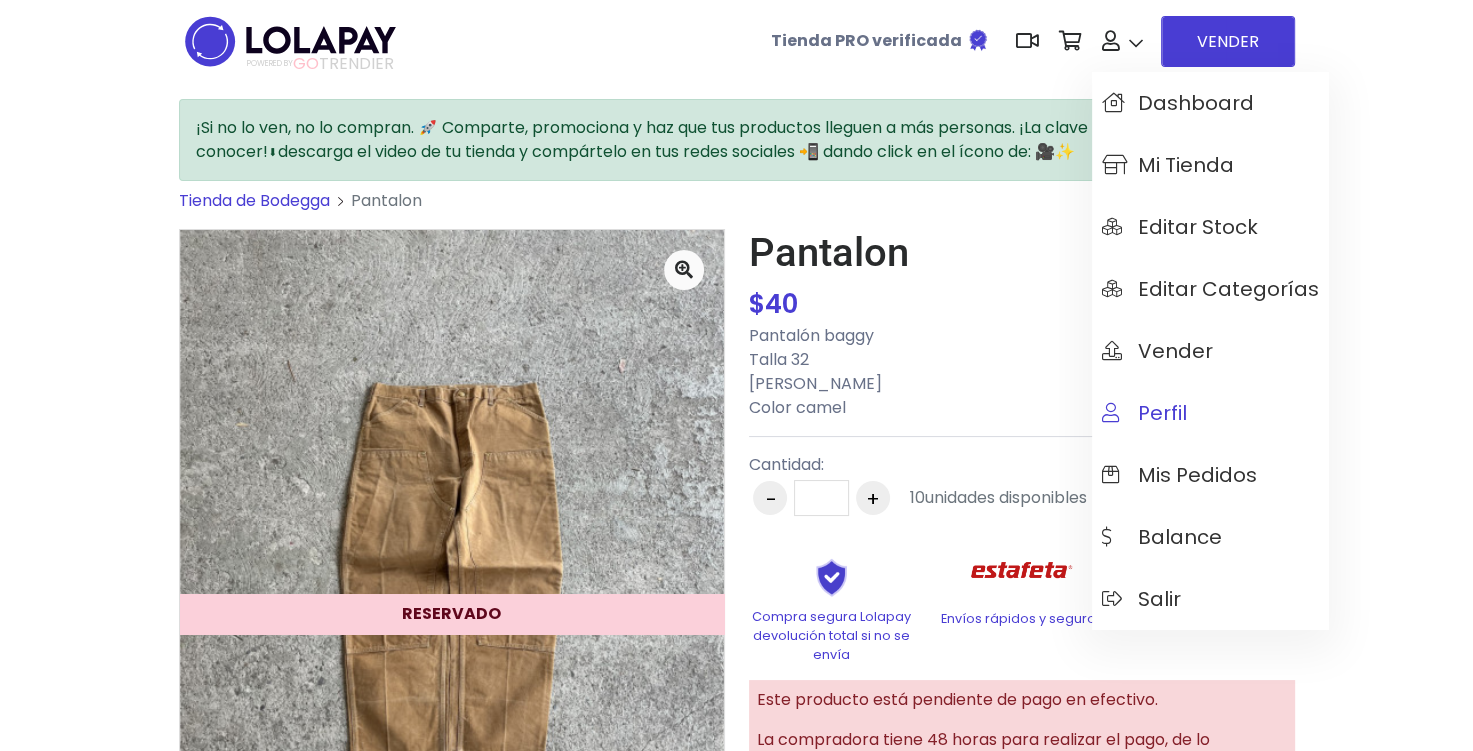 click on "Perfil" at bounding box center (1210, 413) 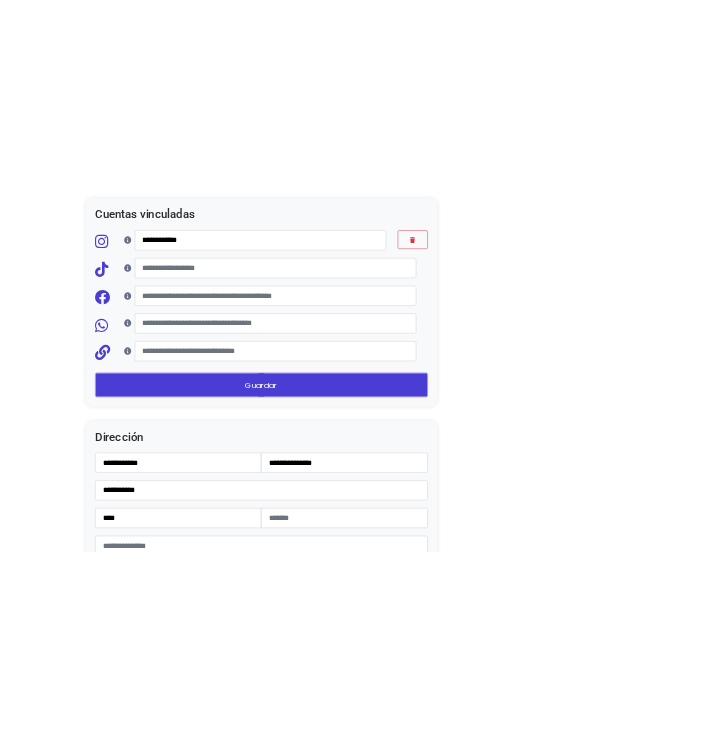 scroll, scrollTop: 2400, scrollLeft: 0, axis: vertical 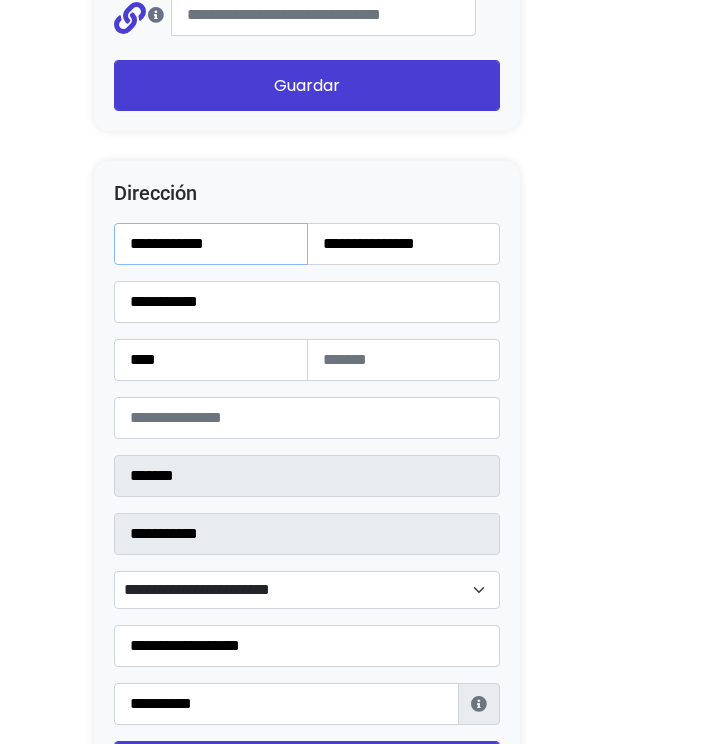 click on "**********" at bounding box center [211, 244] 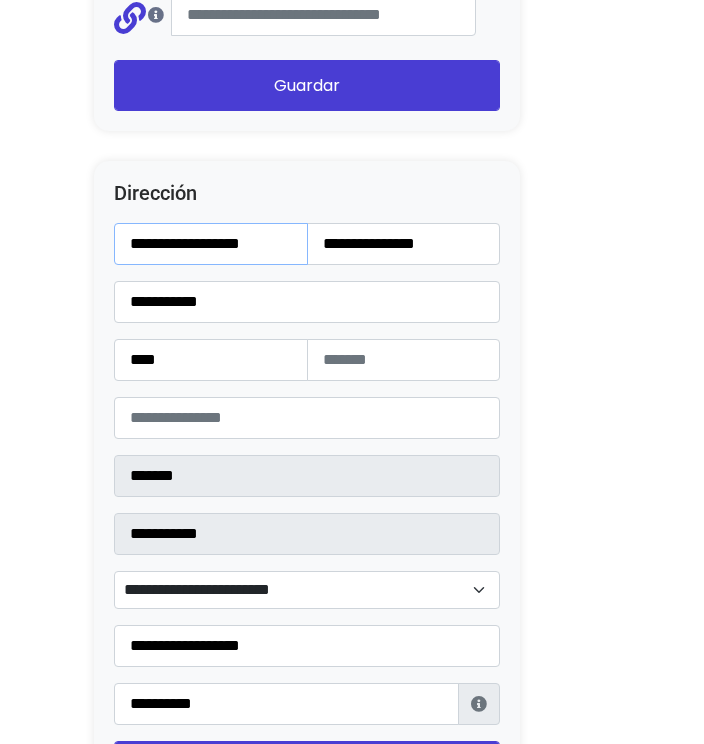 type on "**********" 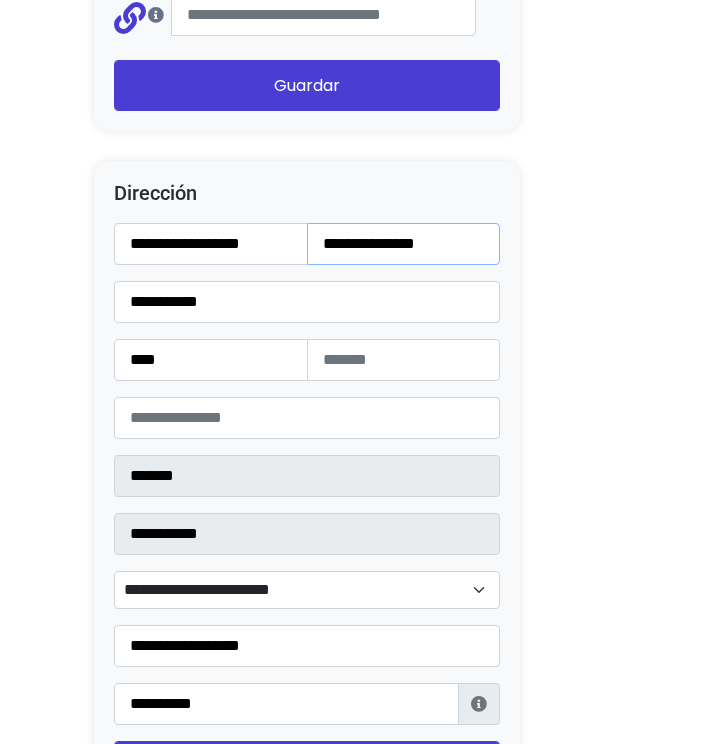 click on "**********" at bounding box center (404, 244) 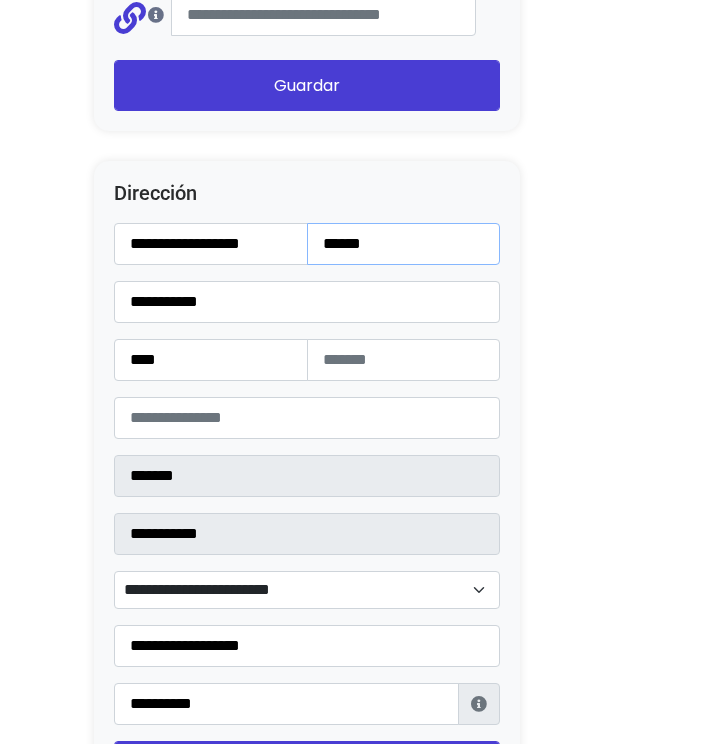 type on "**********" 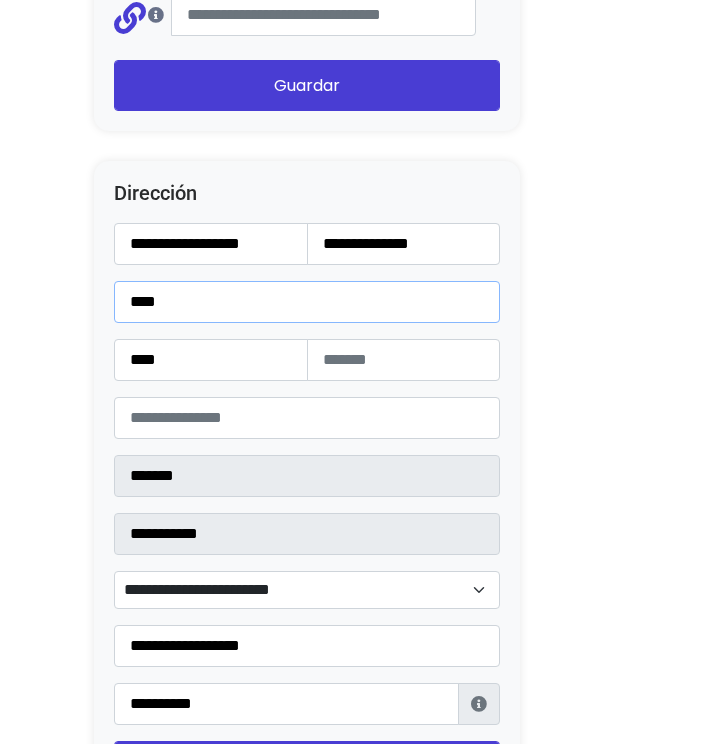type on "**********" 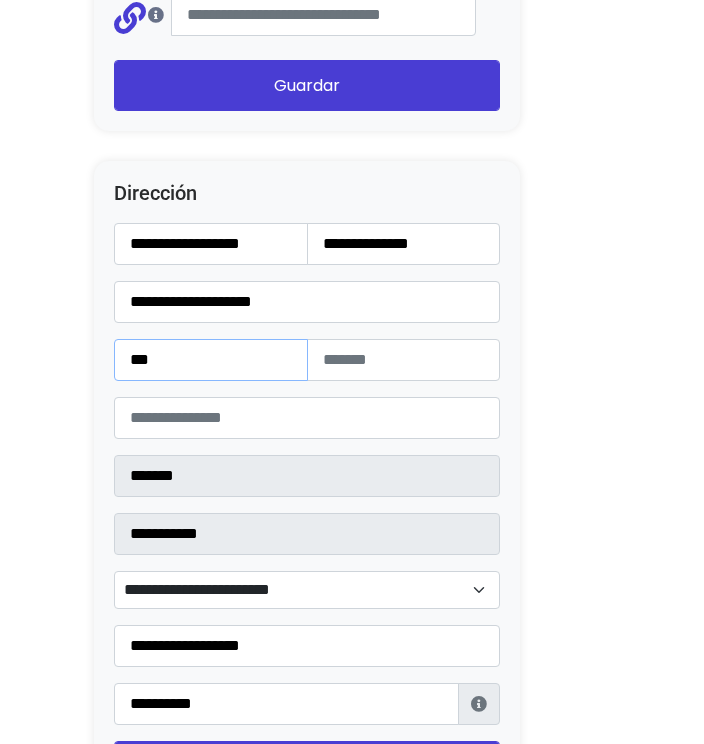 type on "***" 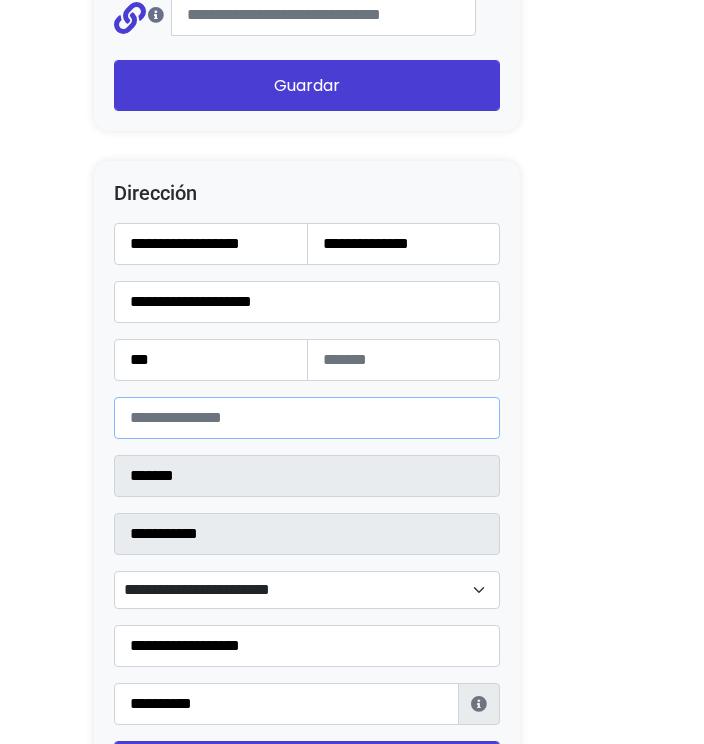 type on "*****" 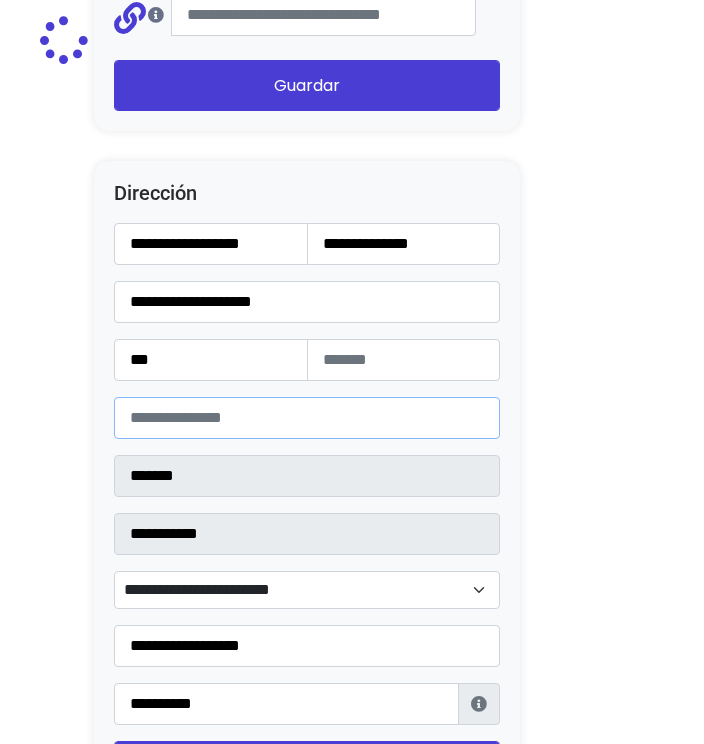 type on "**********" 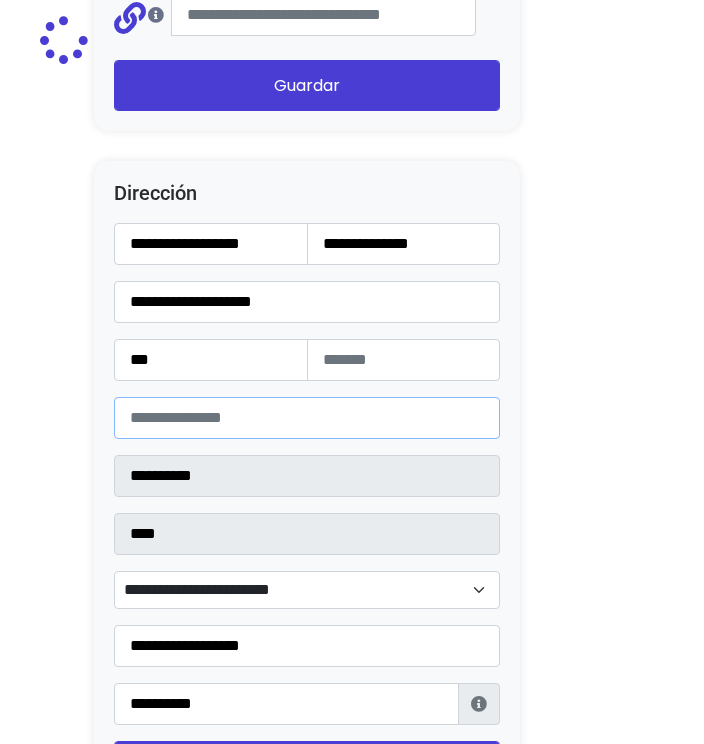 select 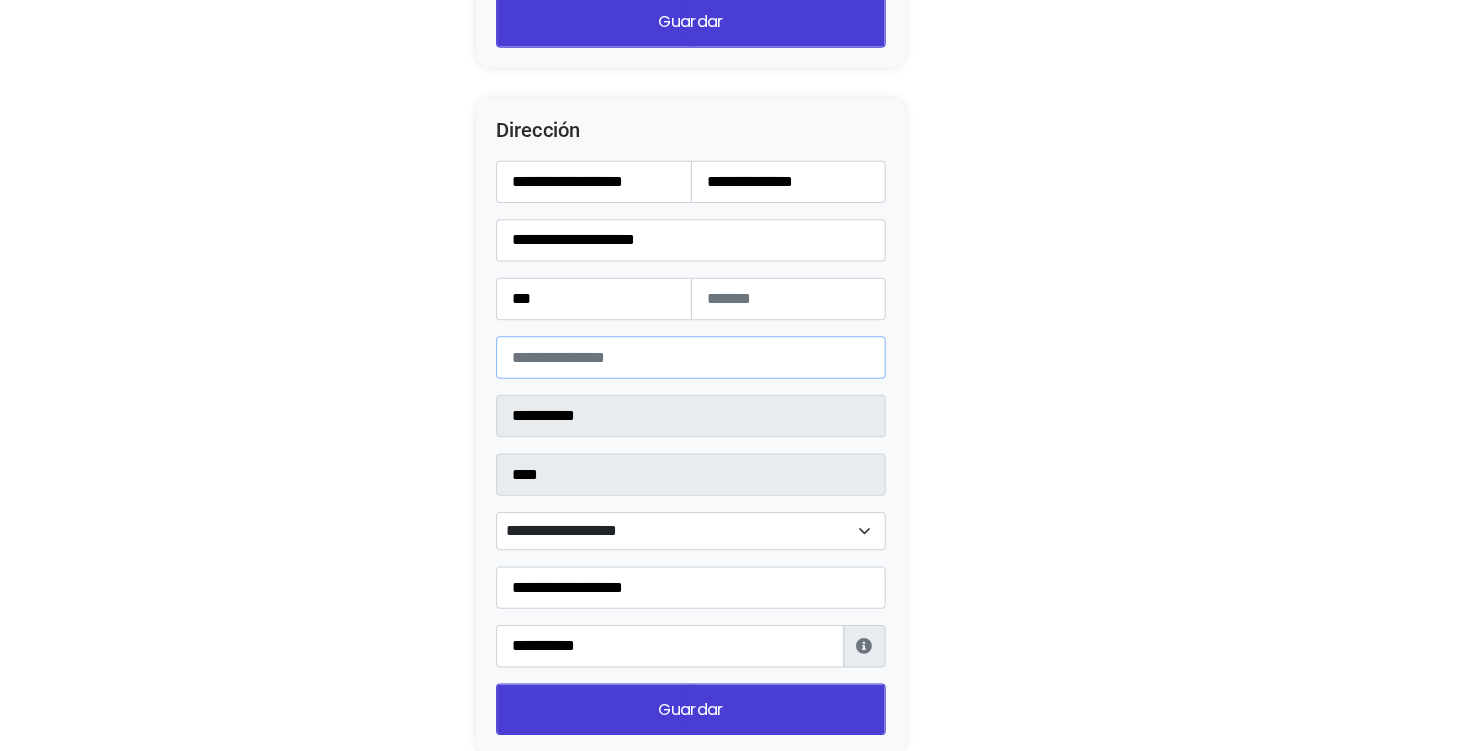 scroll, scrollTop: 2500, scrollLeft: 0, axis: vertical 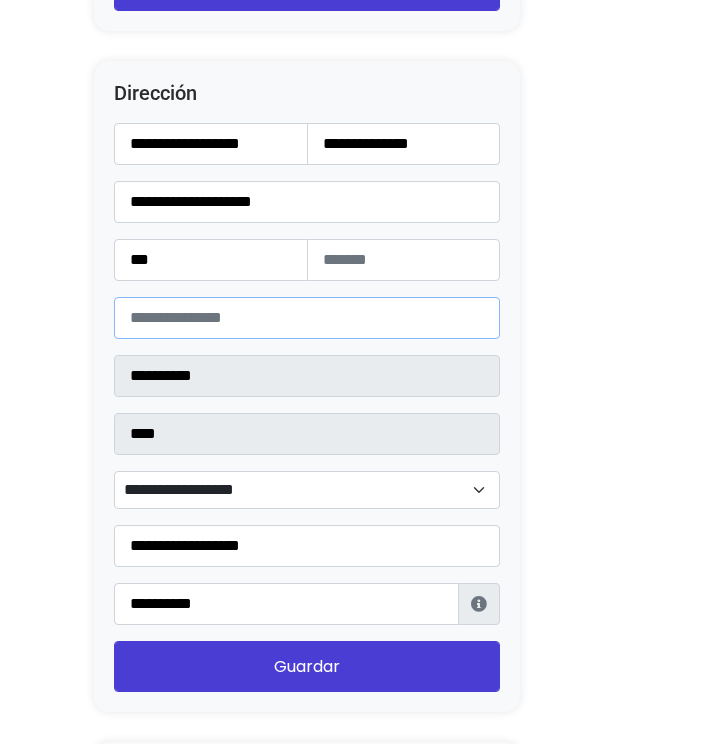 type on "*****" 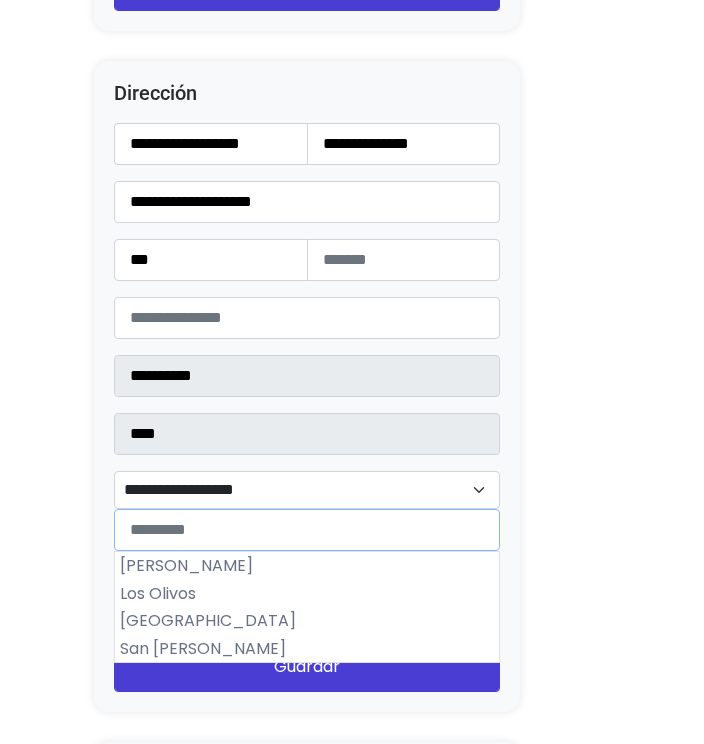 click on "**********" at bounding box center [307, 490] 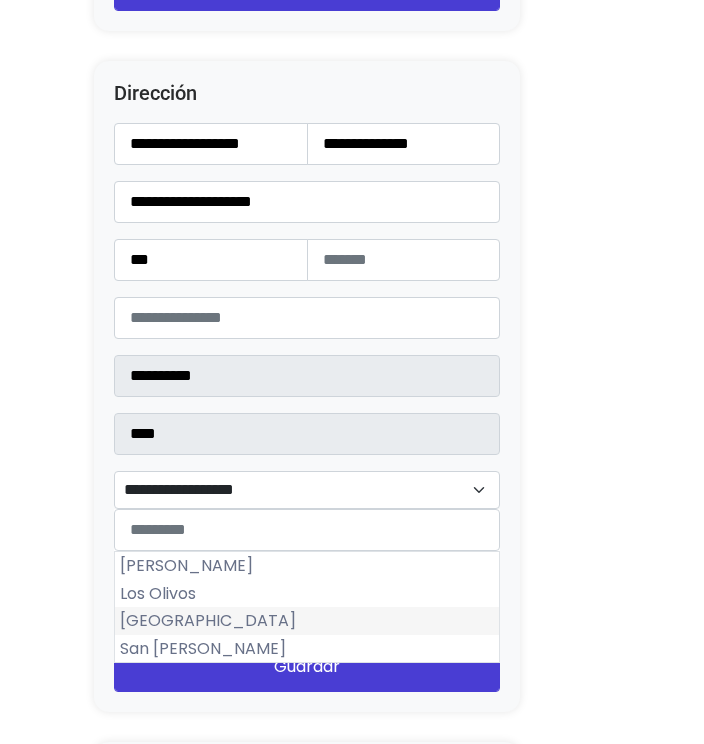 click on "Rincón de los Olivos" at bounding box center (307, 621) 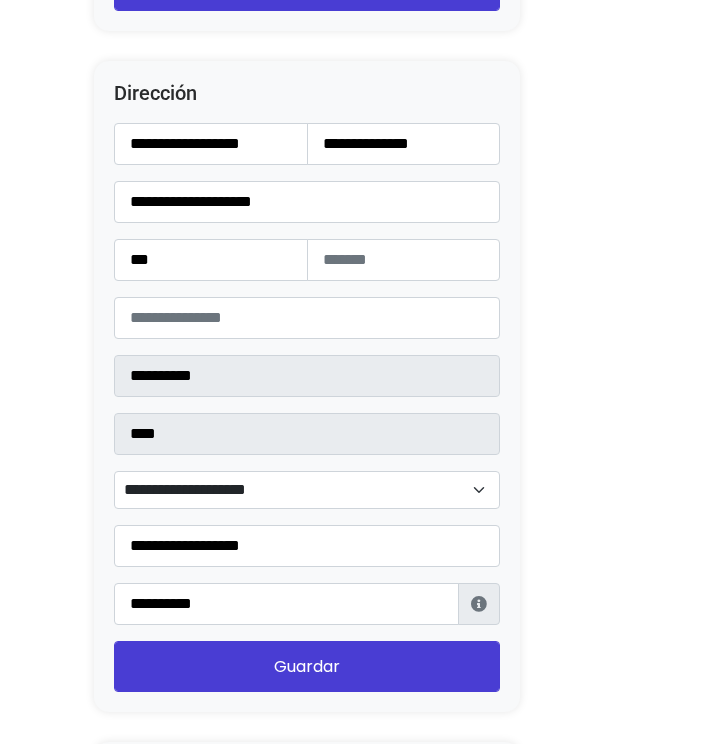 click on "**********" at bounding box center [307, 490] 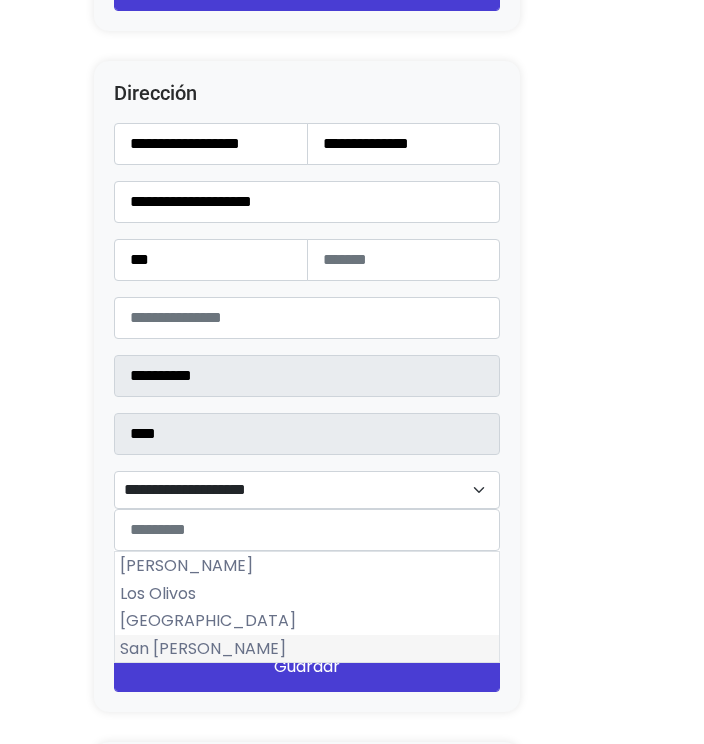 click on "San Marcos" at bounding box center [307, 649] 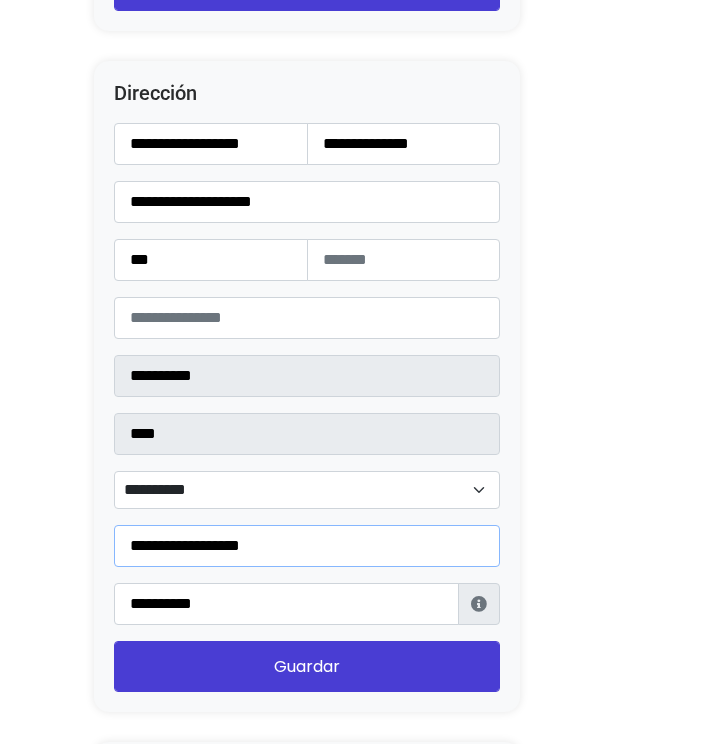 click on "**********" at bounding box center (307, 546) 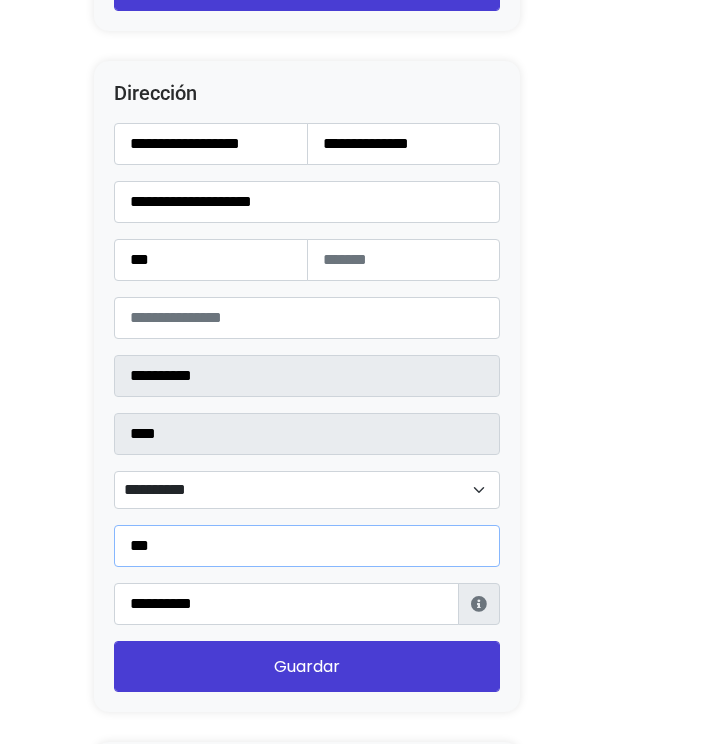 type on "***" 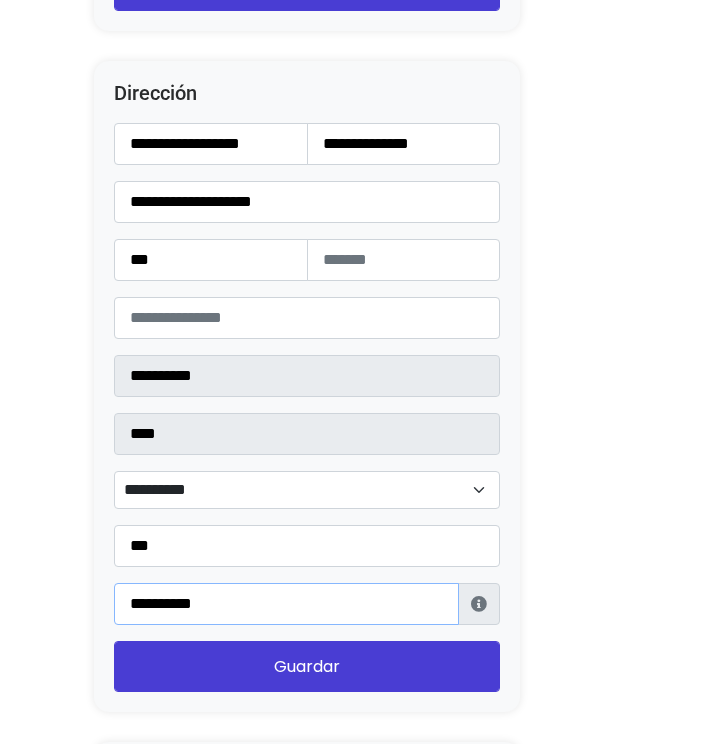click on "**********" at bounding box center (286, 604) 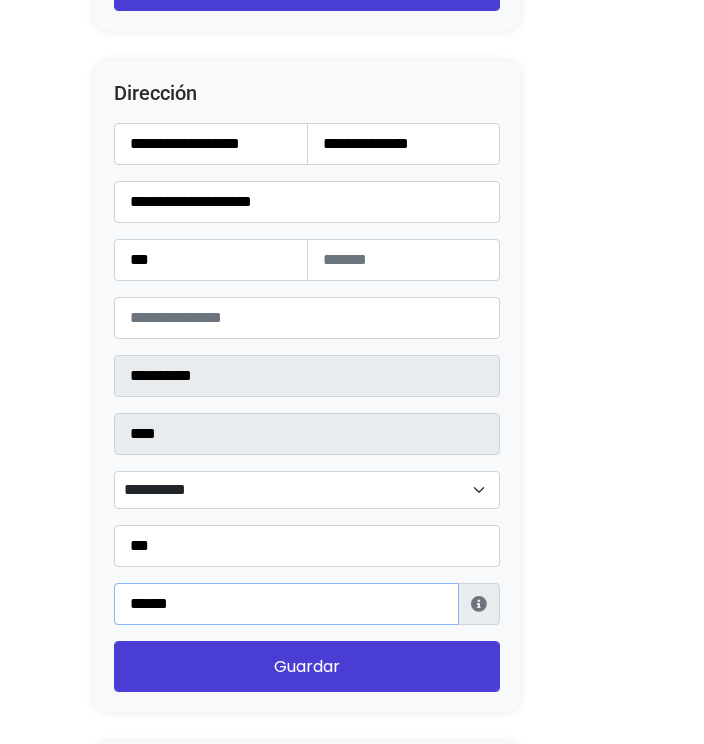 type on "**********" 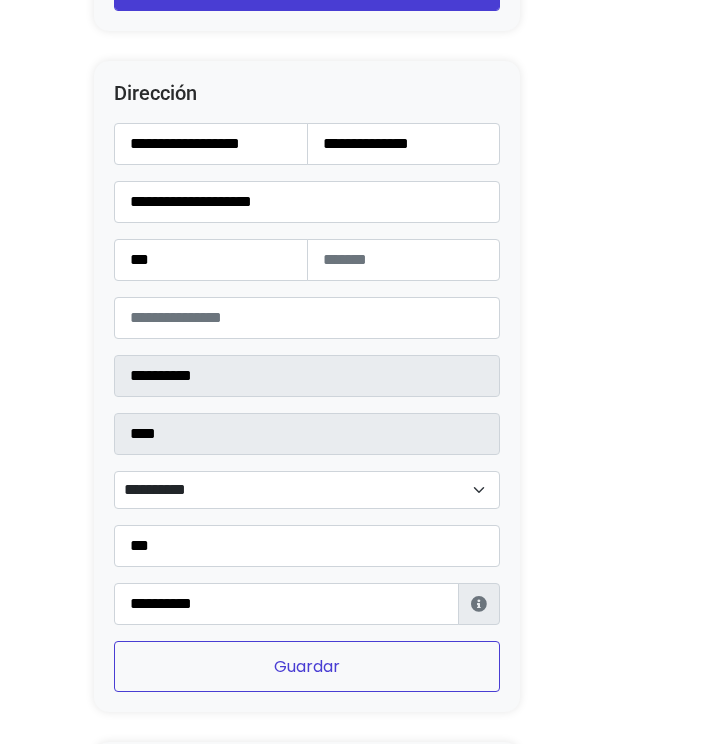 click on "Guardar" at bounding box center [307, 666] 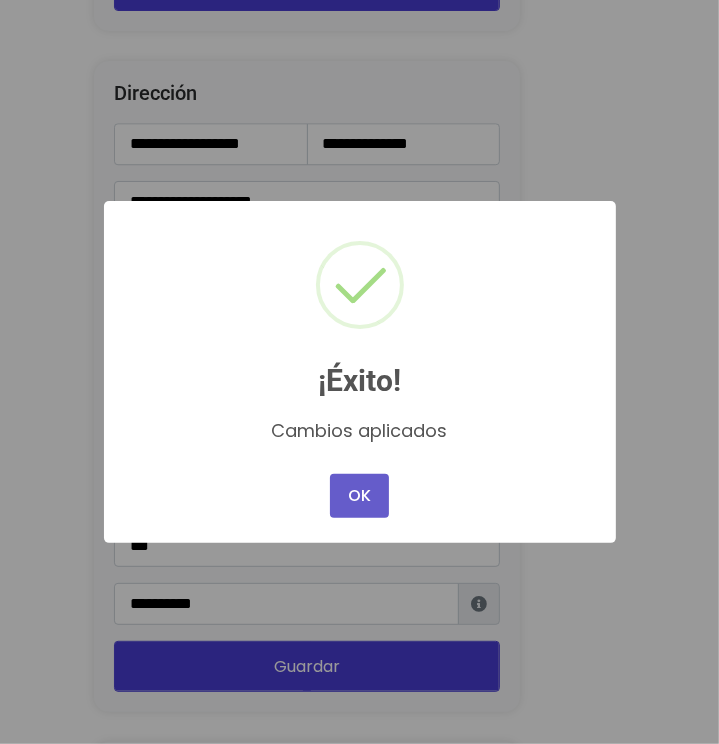 click on "OK" at bounding box center (359, 496) 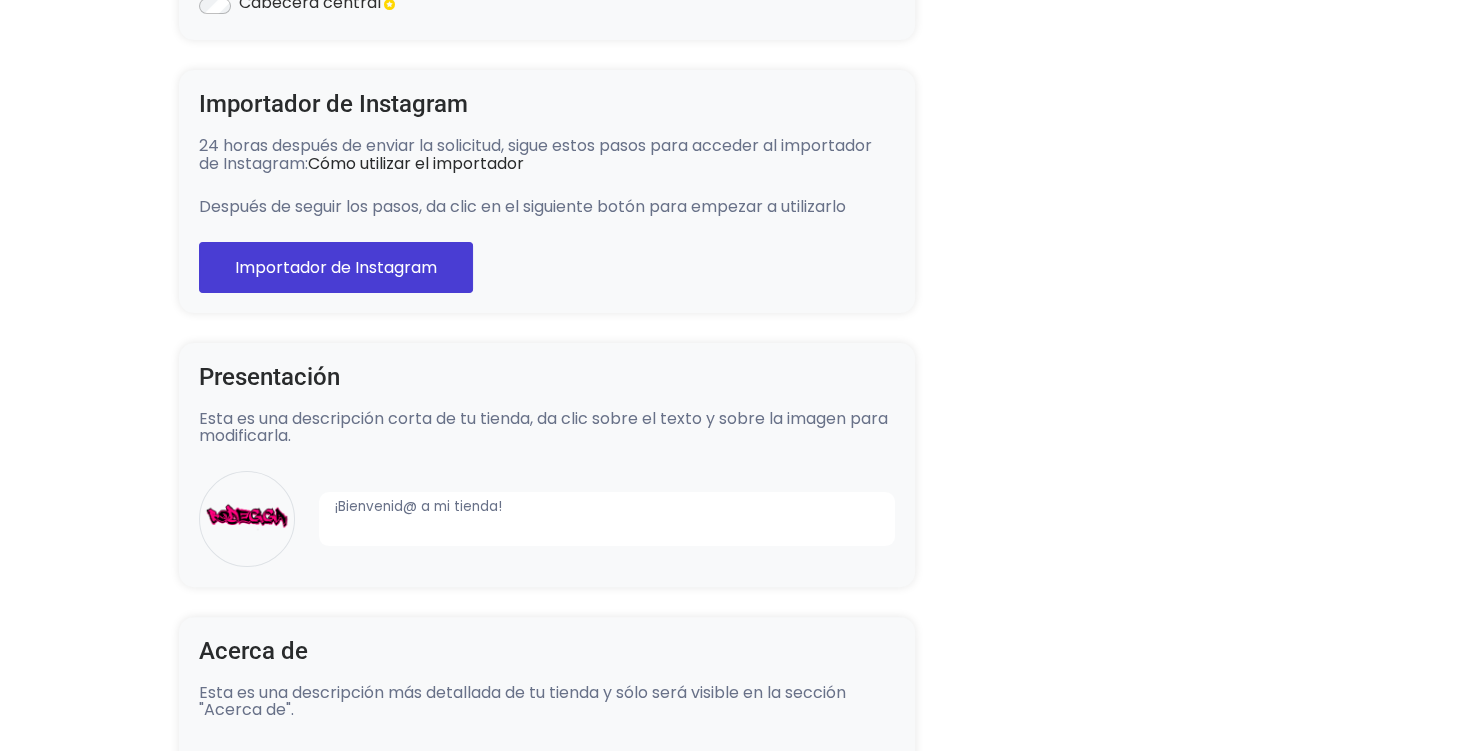 scroll, scrollTop: 0, scrollLeft: 0, axis: both 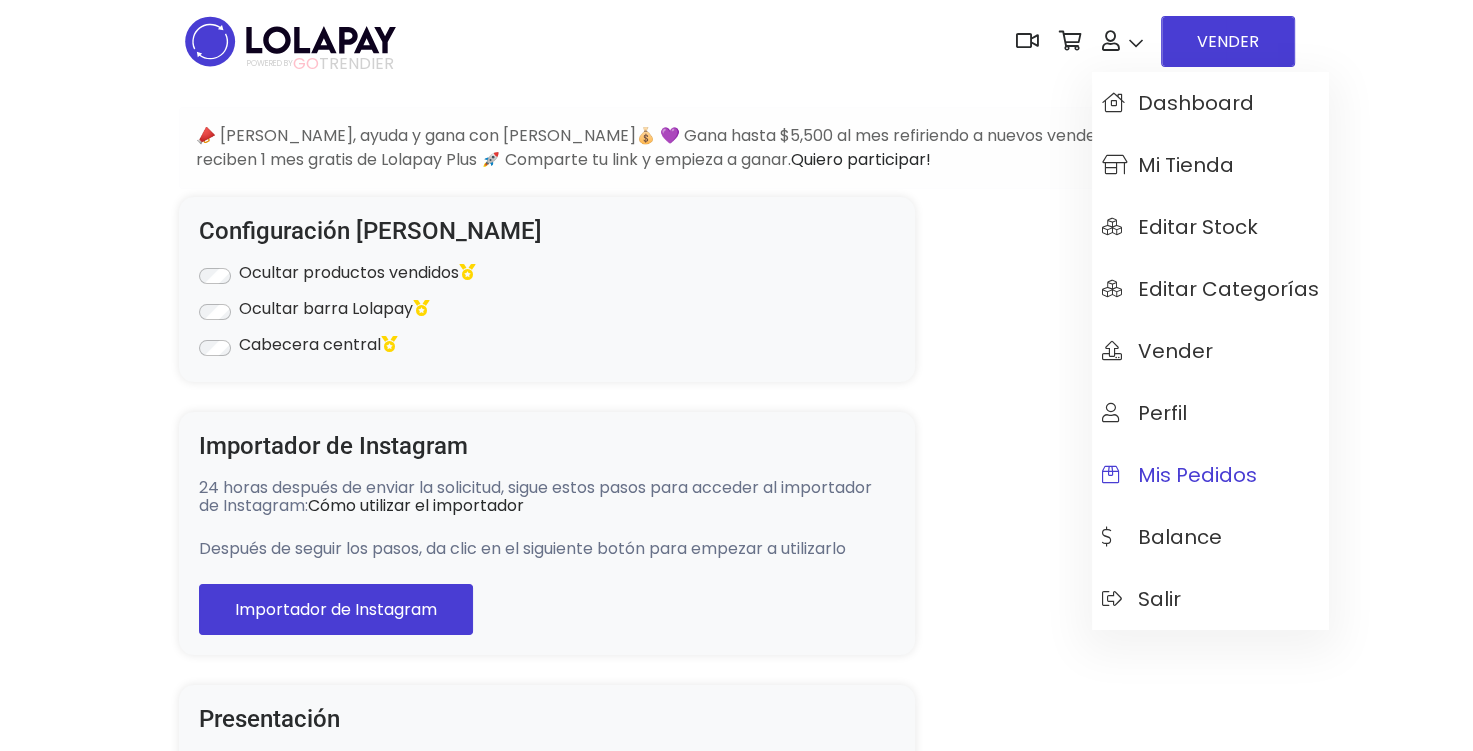 click on "Mis pedidos" at bounding box center (1179, 475) 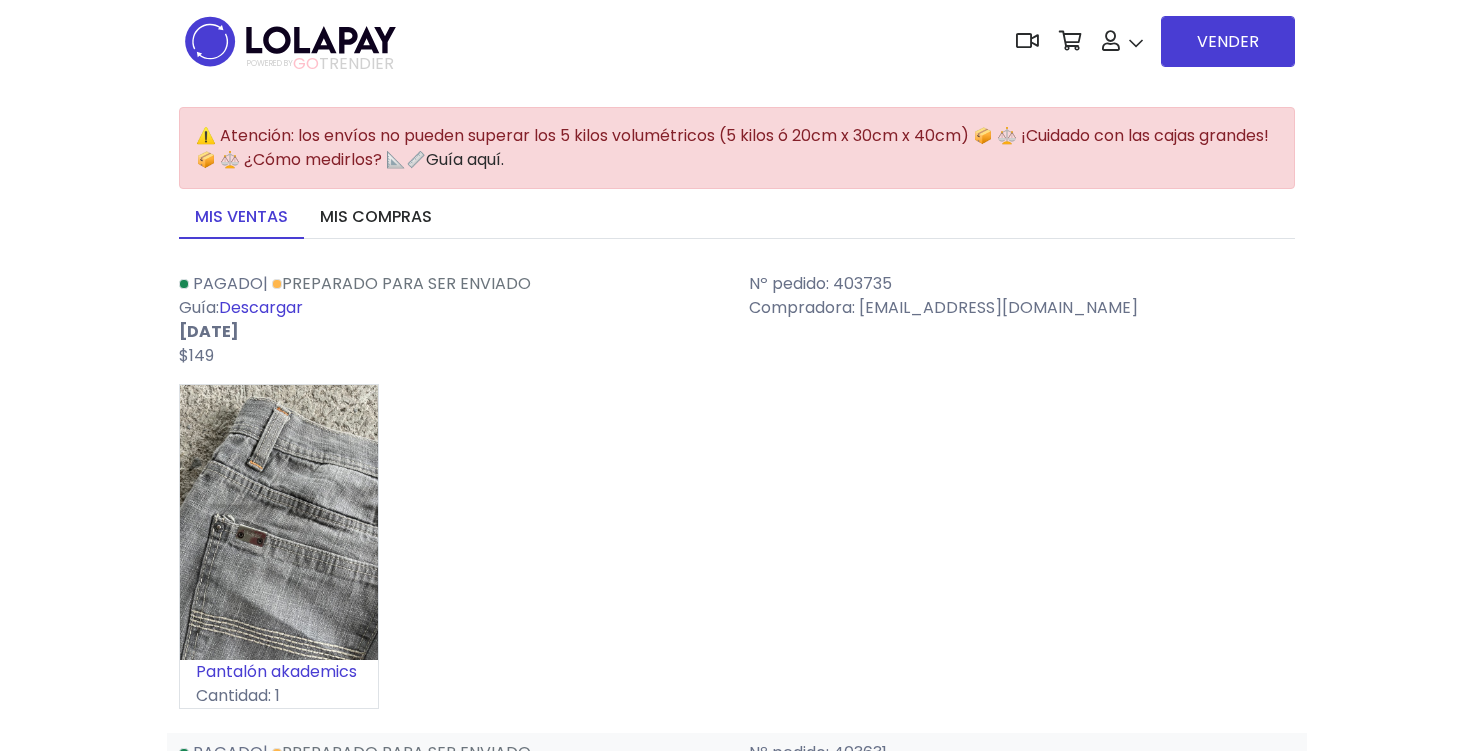 scroll, scrollTop: 0, scrollLeft: 0, axis: both 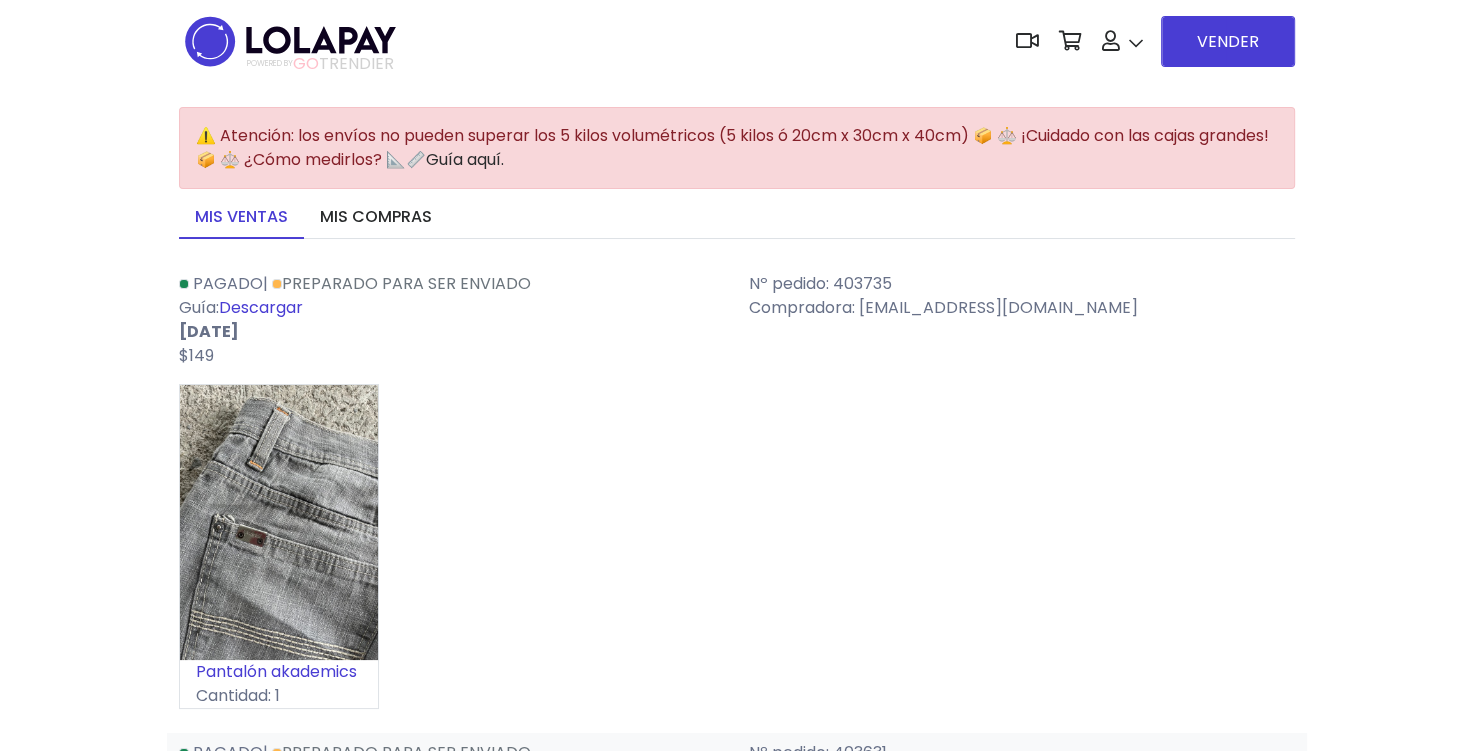 click on "Descargar" at bounding box center (261, 307) 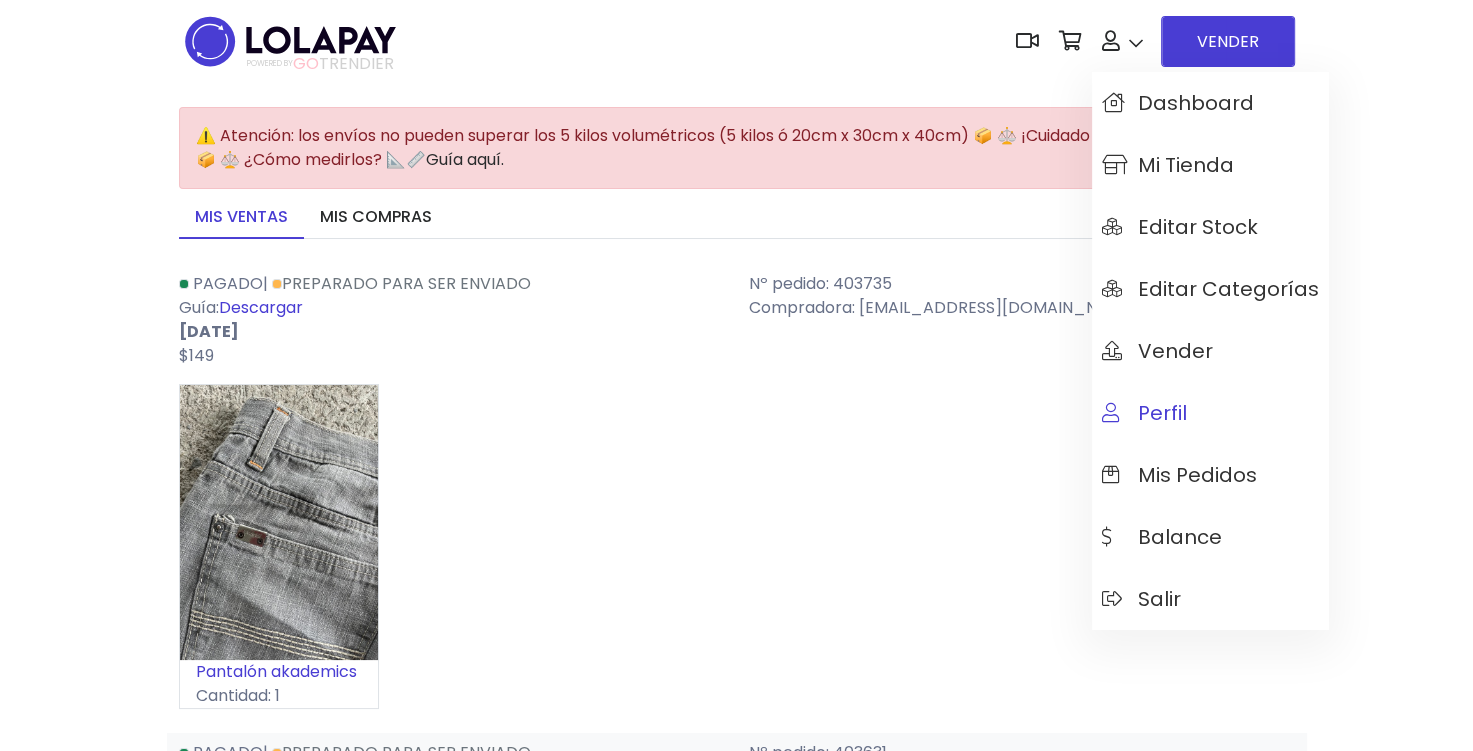 click on "Perfil" at bounding box center [1144, 413] 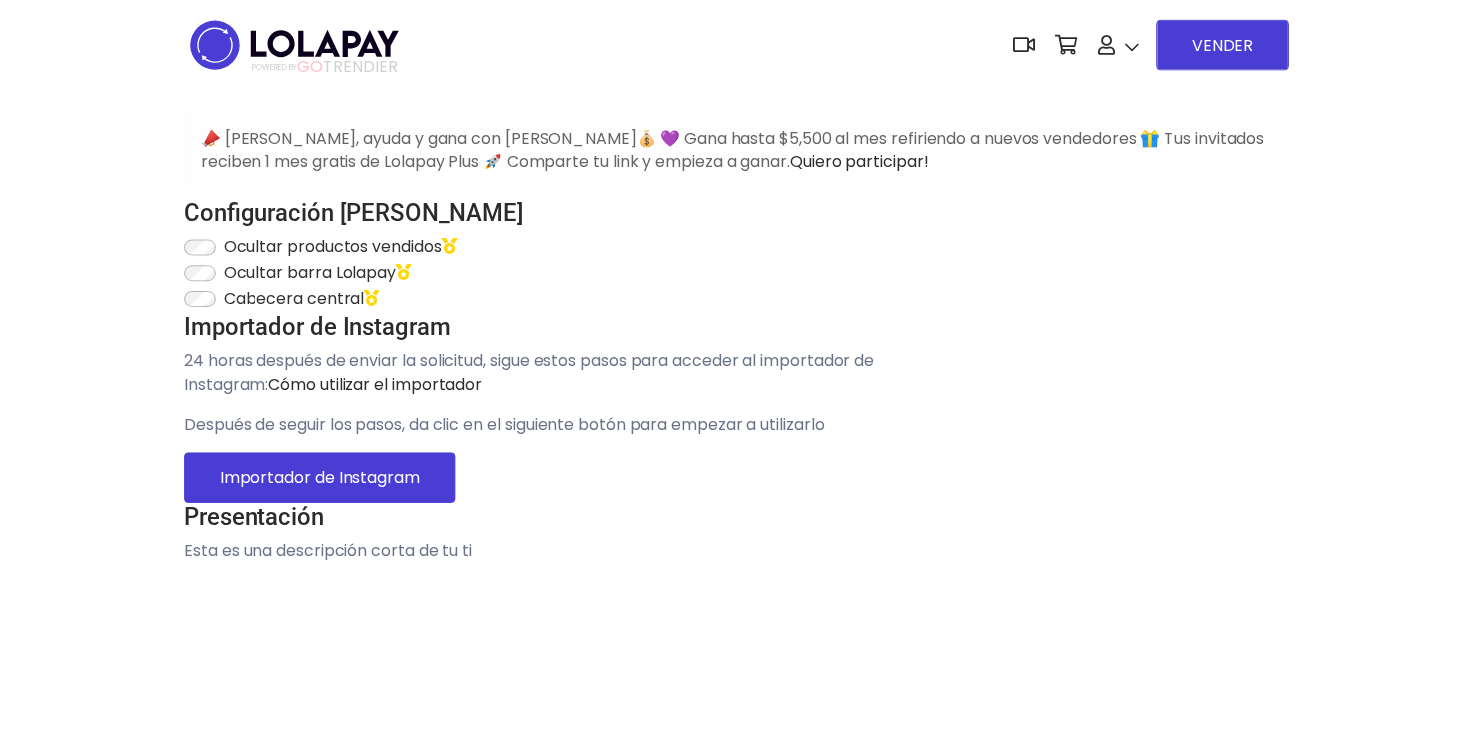 scroll, scrollTop: 0, scrollLeft: 0, axis: both 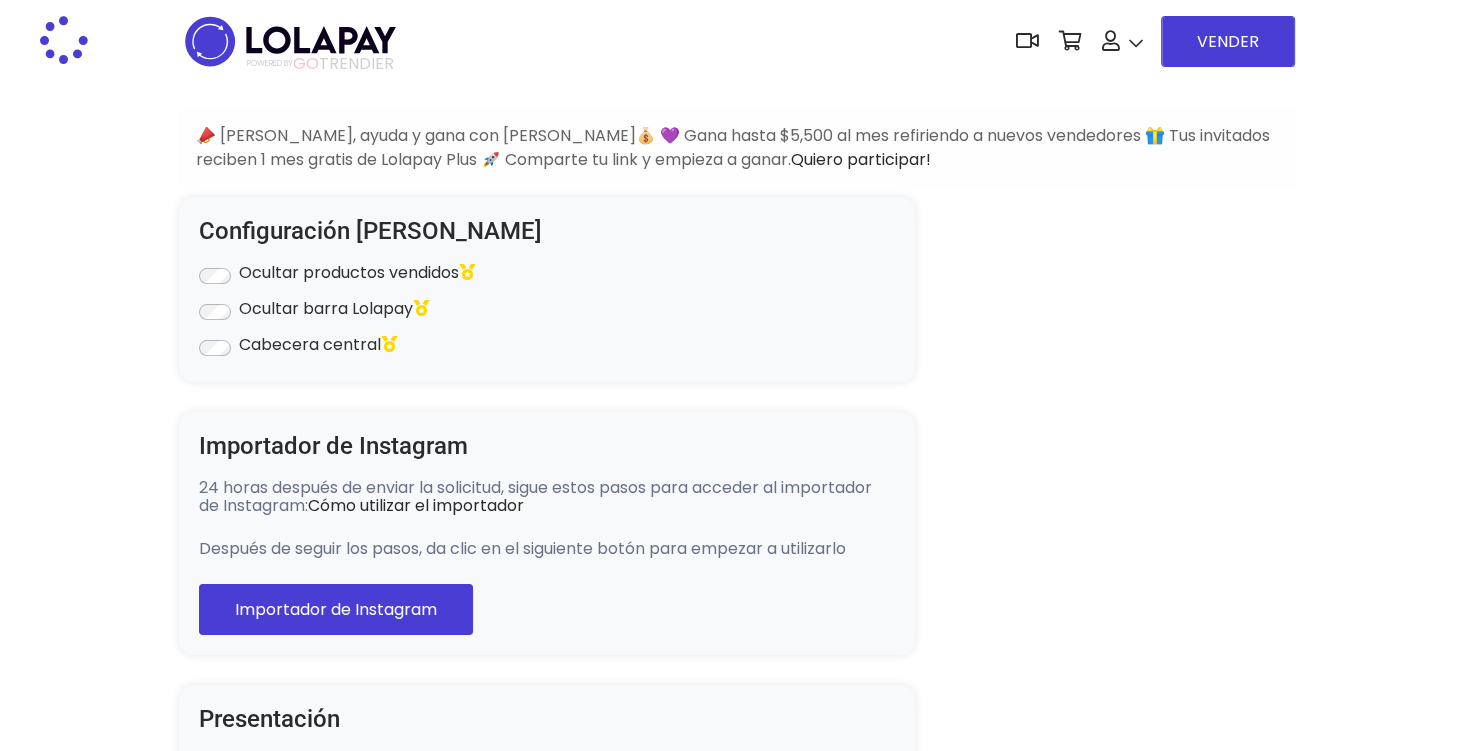 type on "**********" 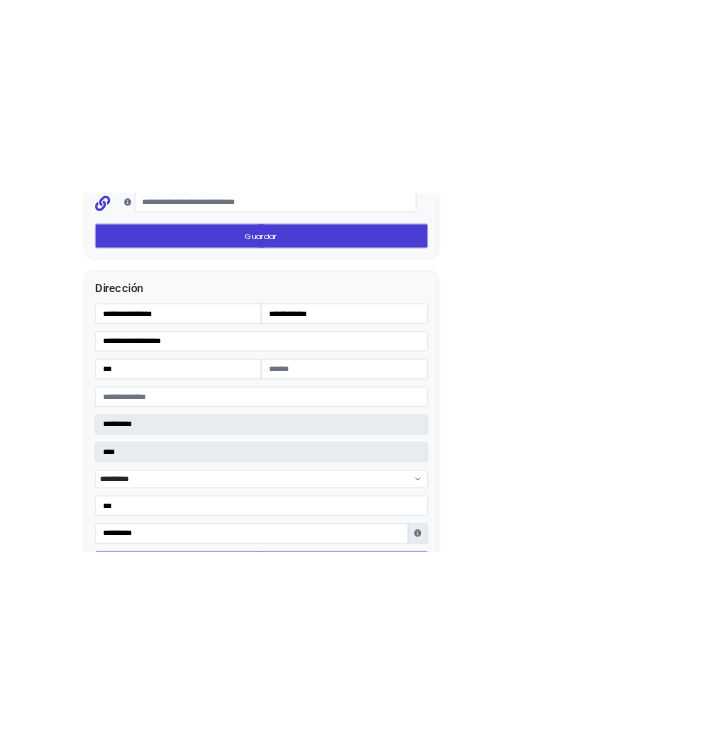 scroll, scrollTop: 2400, scrollLeft: 0, axis: vertical 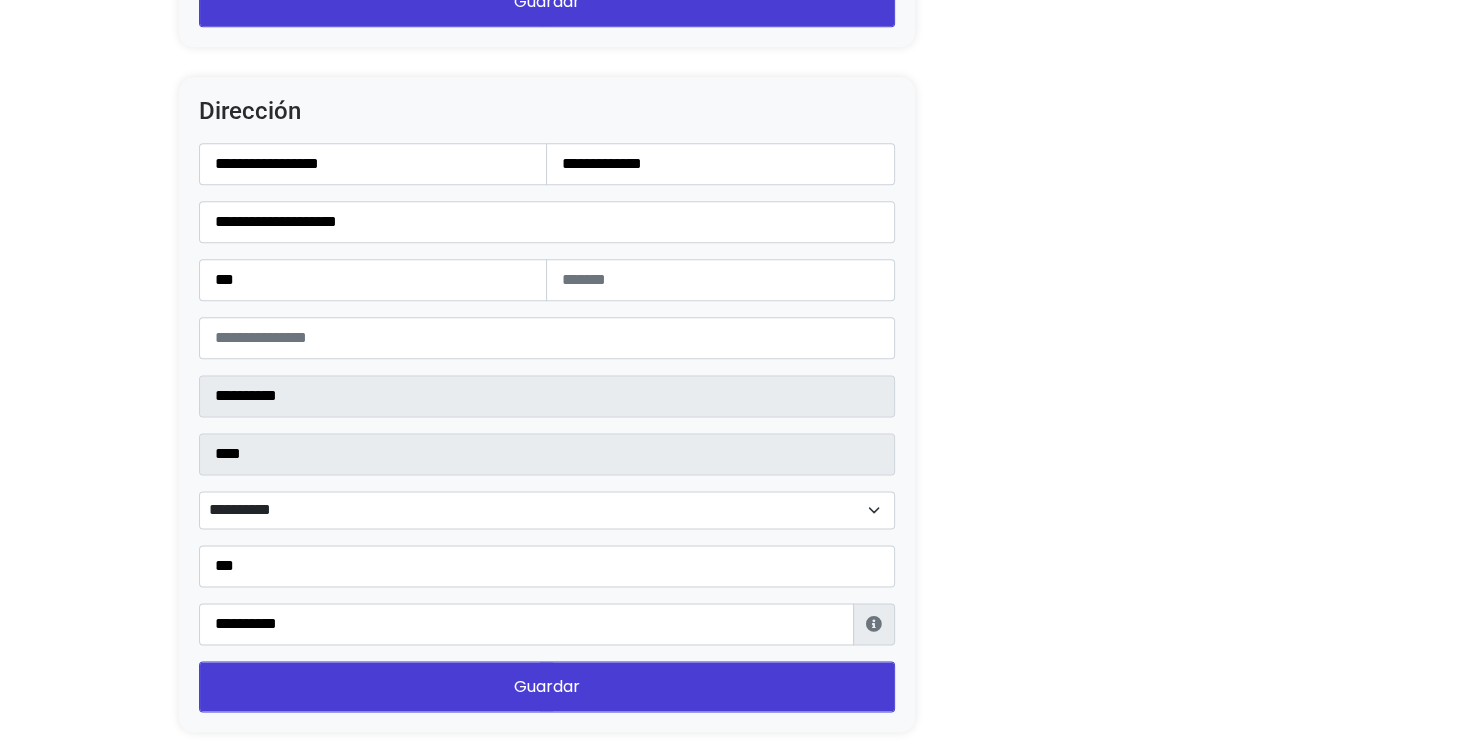 click on "Convierte tu oferta para desbloquear esta acción
ACTUAL
Plan gratuito
5 ventas sin costo al mes
✅  Ventas limitadas
❌  Renovación de guías
❌  Reviews
❌  Guías al instante
RECOMENDADO" at bounding box center [736, -625] 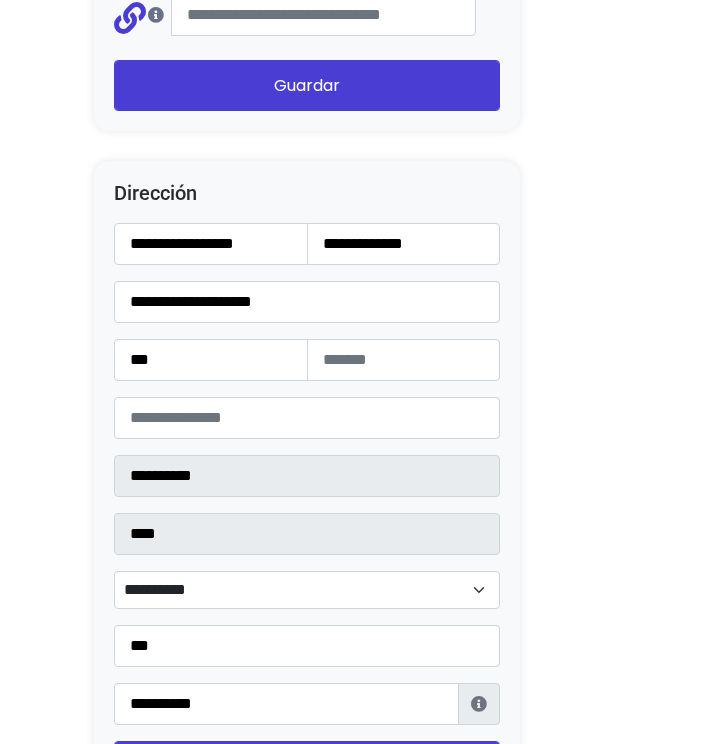 click on "Dirección
Información de Estafeta
Este CP es Ocurre Forzoso para Estafeta , por lo tanto es  responsabilidad del comprador hacer seguimiento del pedido y recogerlo en sucursal . No se hace devolución del costo de envío si el pedido regresa a remitente.
📦 ¿Dónde lo tengo que recoger?
Con tu número de seguimiento podrás ingresar al sitio de Estafeta para rastrearlo, una vez en sucursal se indicará la dirección exacta de recolección. Será una sucursal cercana a tu domicilio.
📦 ¿Cómo obtengo mi número de seguimiento?
Después de tu compra te llegará un correo con el número de seguimiento y link Estafeta.
📦 ¿Cómo sé cuándo llegará?
📦 ¿Cuánto tiempo tengo para recogerlo y qué necesito?
Cerrar" at bounding box center [307, 486] 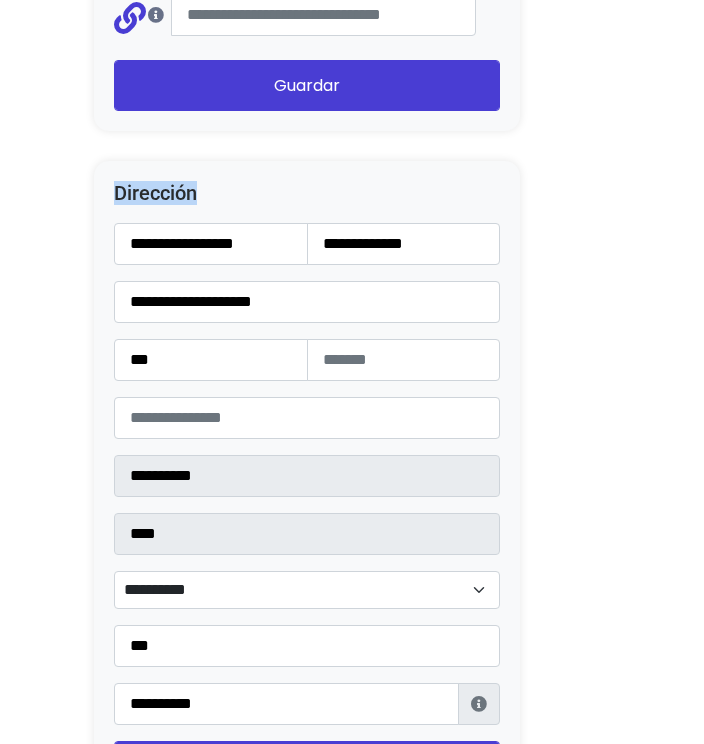 click on "Dirección
Información de Estafeta
Este CP es Ocurre Forzoso para Estafeta , por lo tanto es  responsabilidad del comprador hacer seguimiento del pedido y recogerlo en sucursal . No se hace devolución del costo de envío si el pedido regresa a remitente.
📦 ¿Dónde lo tengo que recoger?
Con tu número de seguimiento podrás ingresar al sitio de Estafeta para rastrearlo, una vez en sucursal se indicará la dirección exacta de recolección. Será una sucursal cercana a tu domicilio.
📦 ¿Cómo obtengo mi número de seguimiento?
Después de tu compra te llegará un correo con el número de seguimiento y link Estafeta.
📦 ¿Cómo sé cuándo llegará?
📦 ¿Cuánto tiempo tengo para recogerlo y qué necesito?
Cerrar" at bounding box center (307, 486) 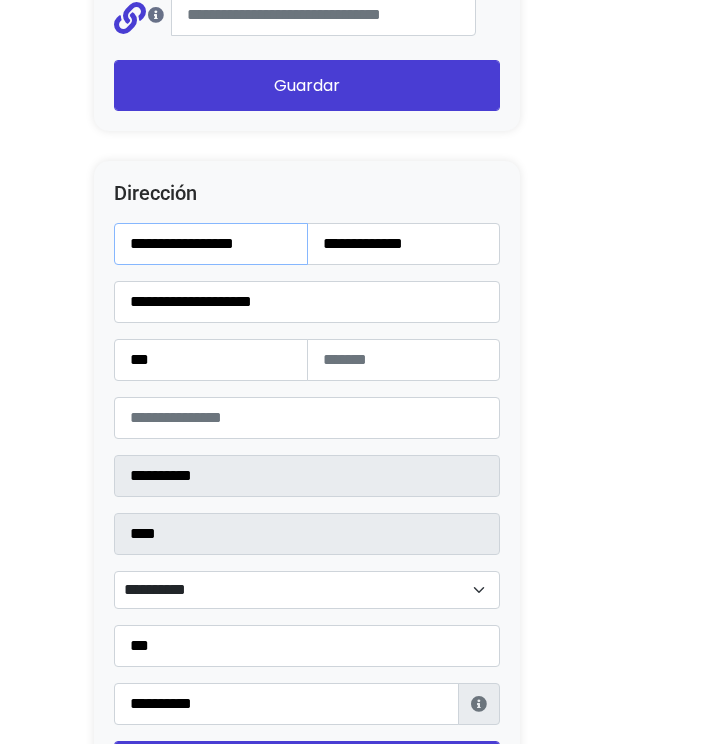 click on "**********" at bounding box center (211, 244) 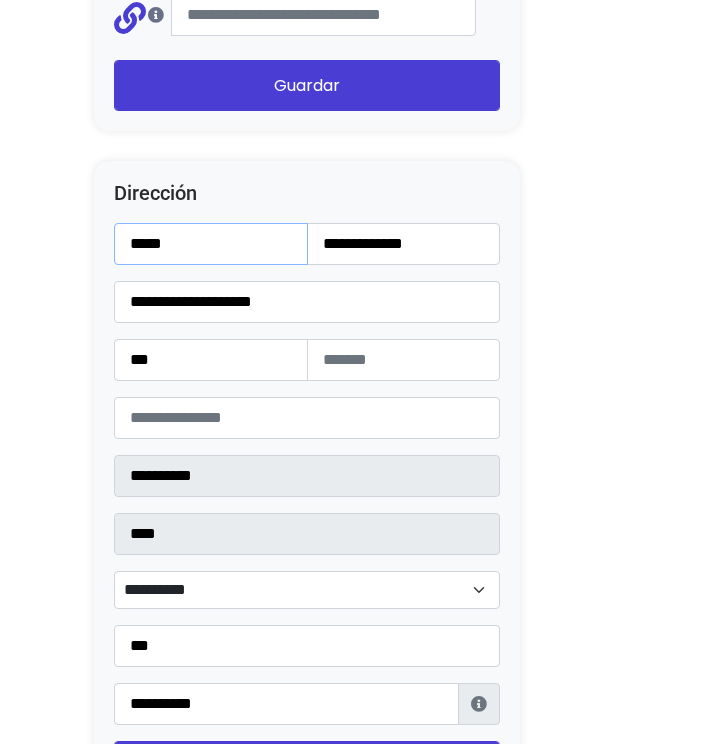type on "****" 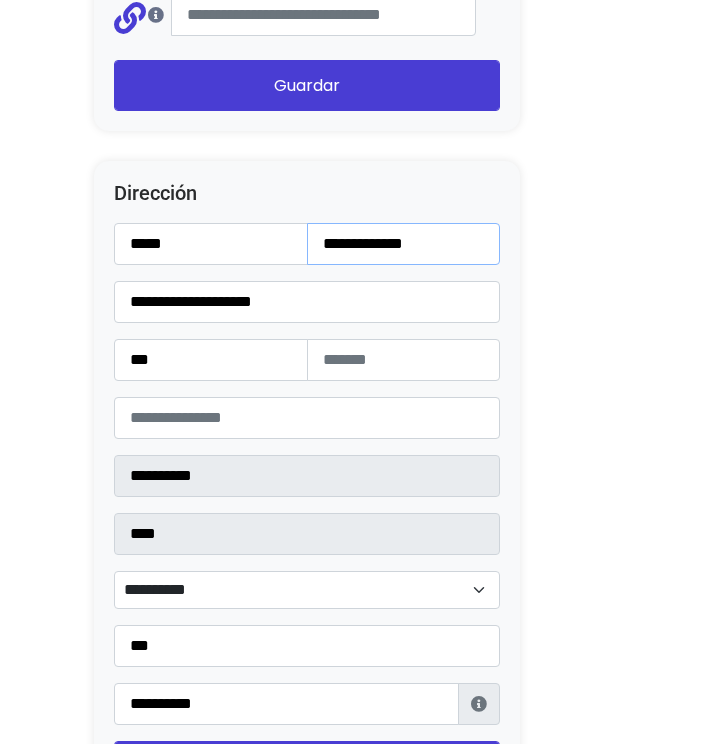 click on "**********" at bounding box center (404, 244) 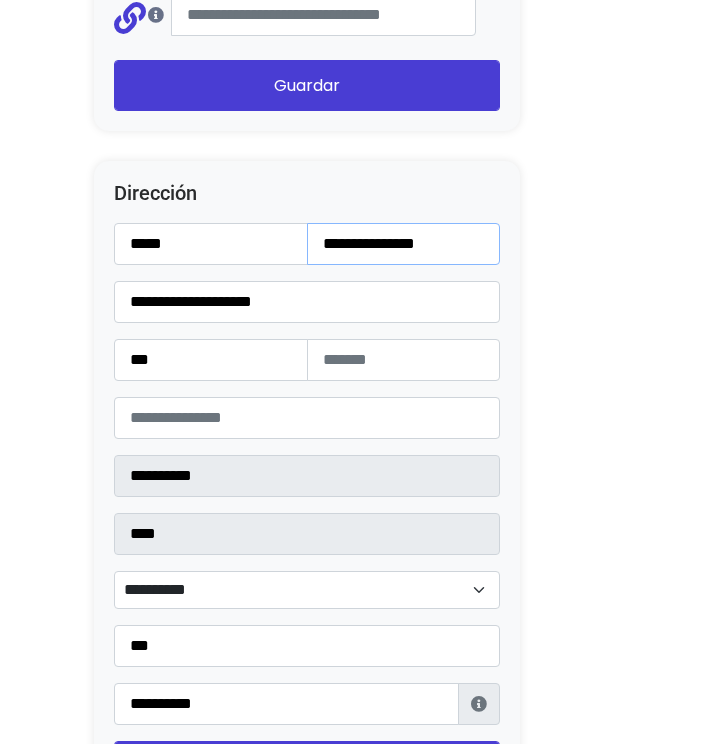 type on "**********" 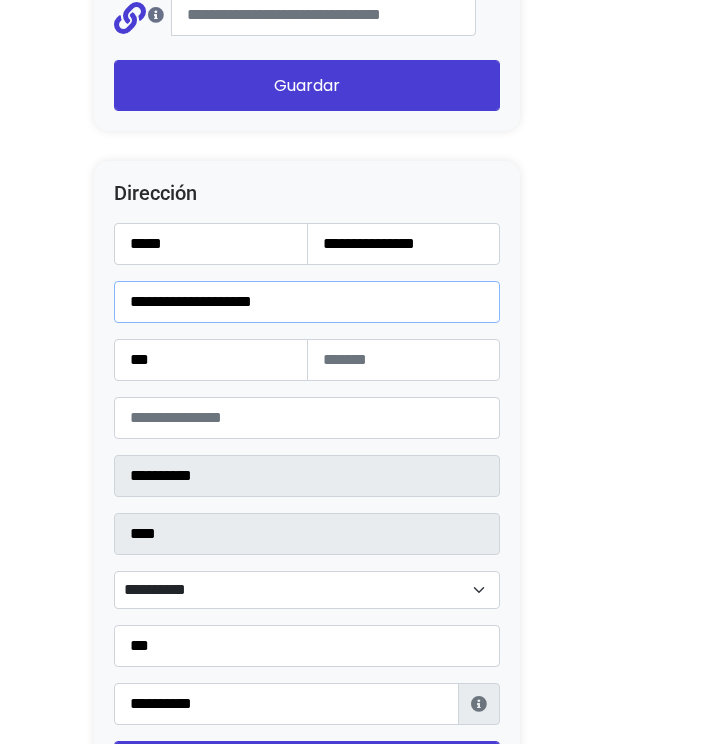 click on "**********" at bounding box center [307, 302] 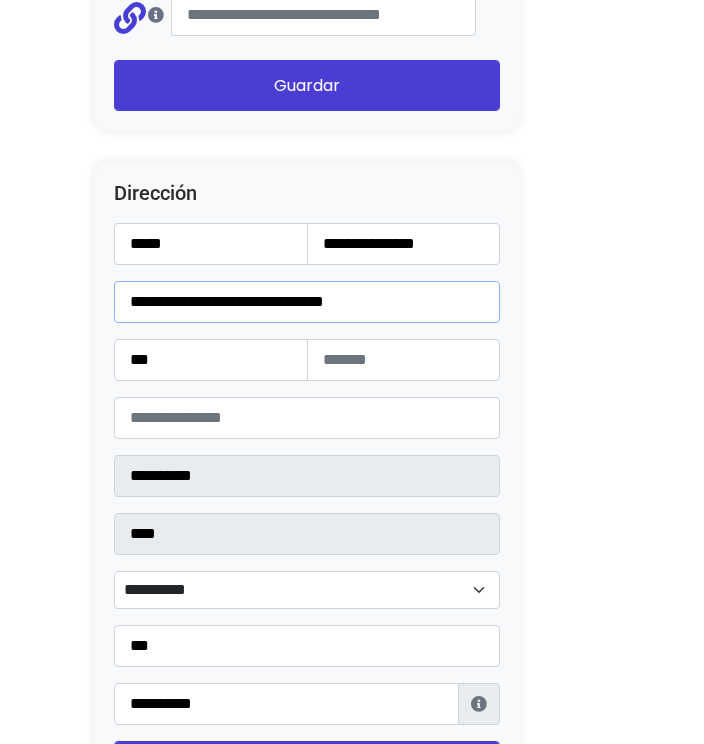 type on "**********" 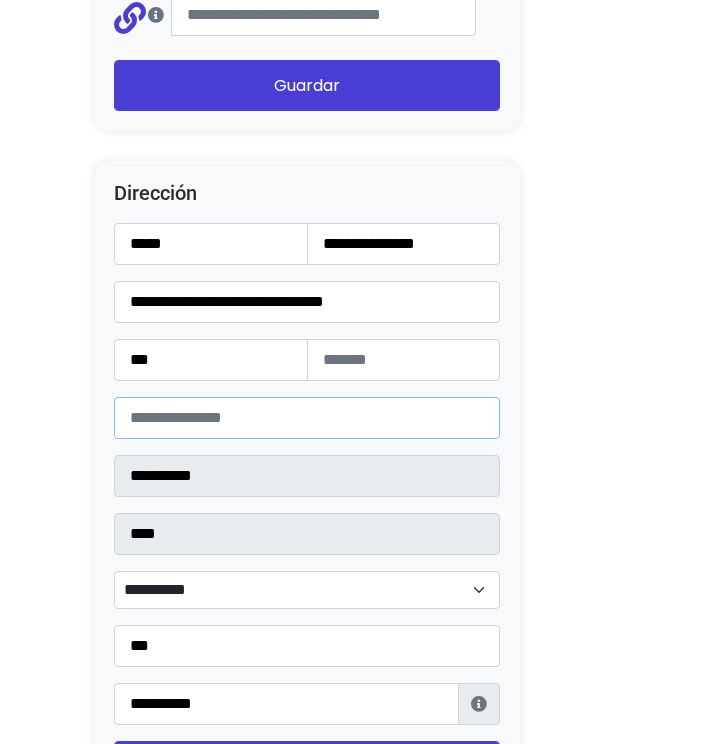 click on "*****" at bounding box center [307, 418] 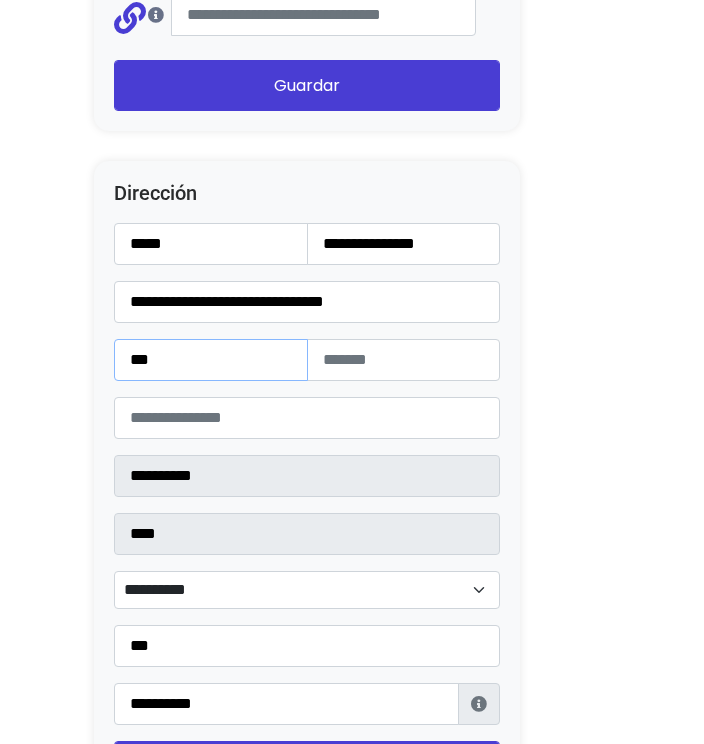 click on "***" at bounding box center (211, 360) 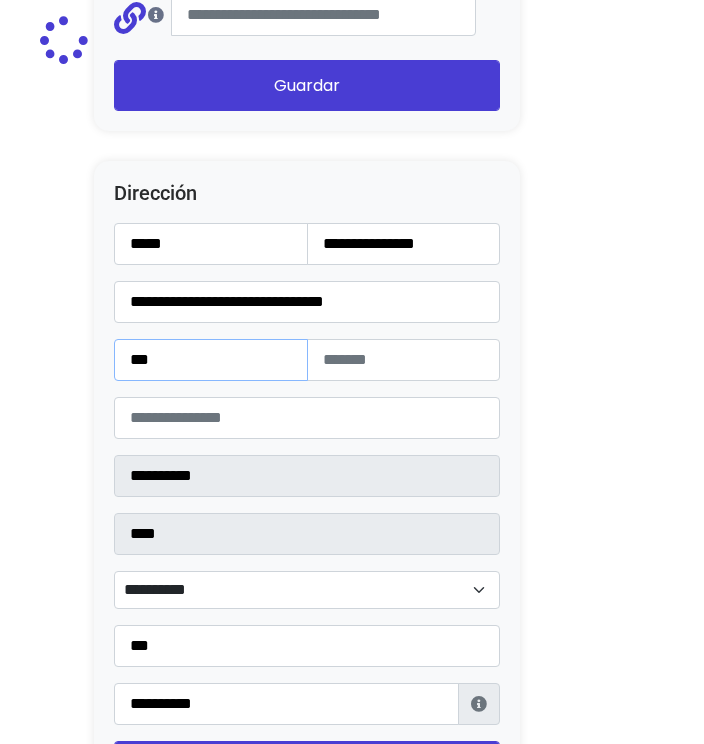 type on "******" 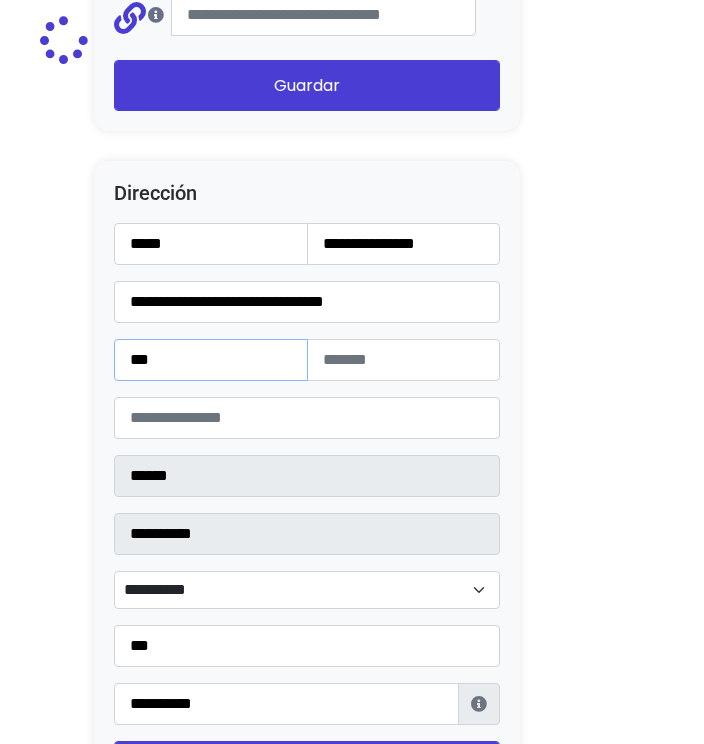 select 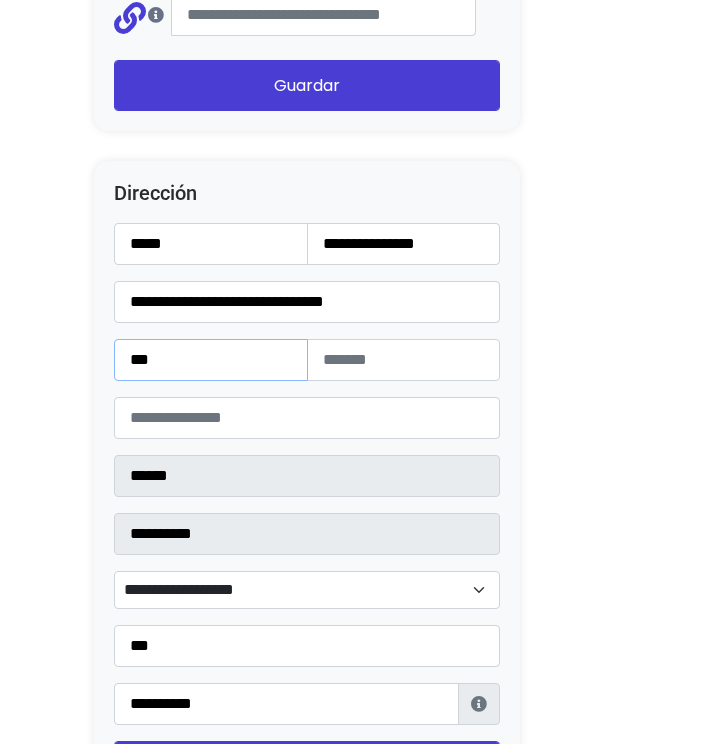 type on "***" 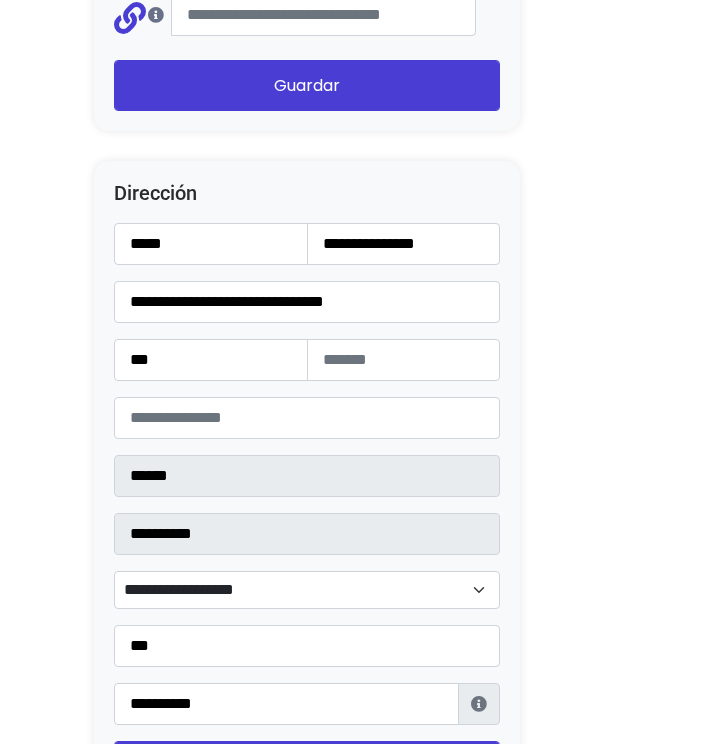 click on "Configuración de Tienda
Ocultar productos vendidos
Ocultar barra Lolapay
Cabecera central
Importador de Instagram
24 horas después de enviar la solicitud, sigue estos pasos para acceder al importador de Instagram:  Cómo utilizar el importador
Después de seguir los pasos, da clic en el siguiente botón para empezar a utilizarlo
Importador de Instagram
Presentación
Esta es una descripción corta de tu tienda, da clic sobre el texto y sobre la imagen para modificarla." at bounding box center (352, -463) 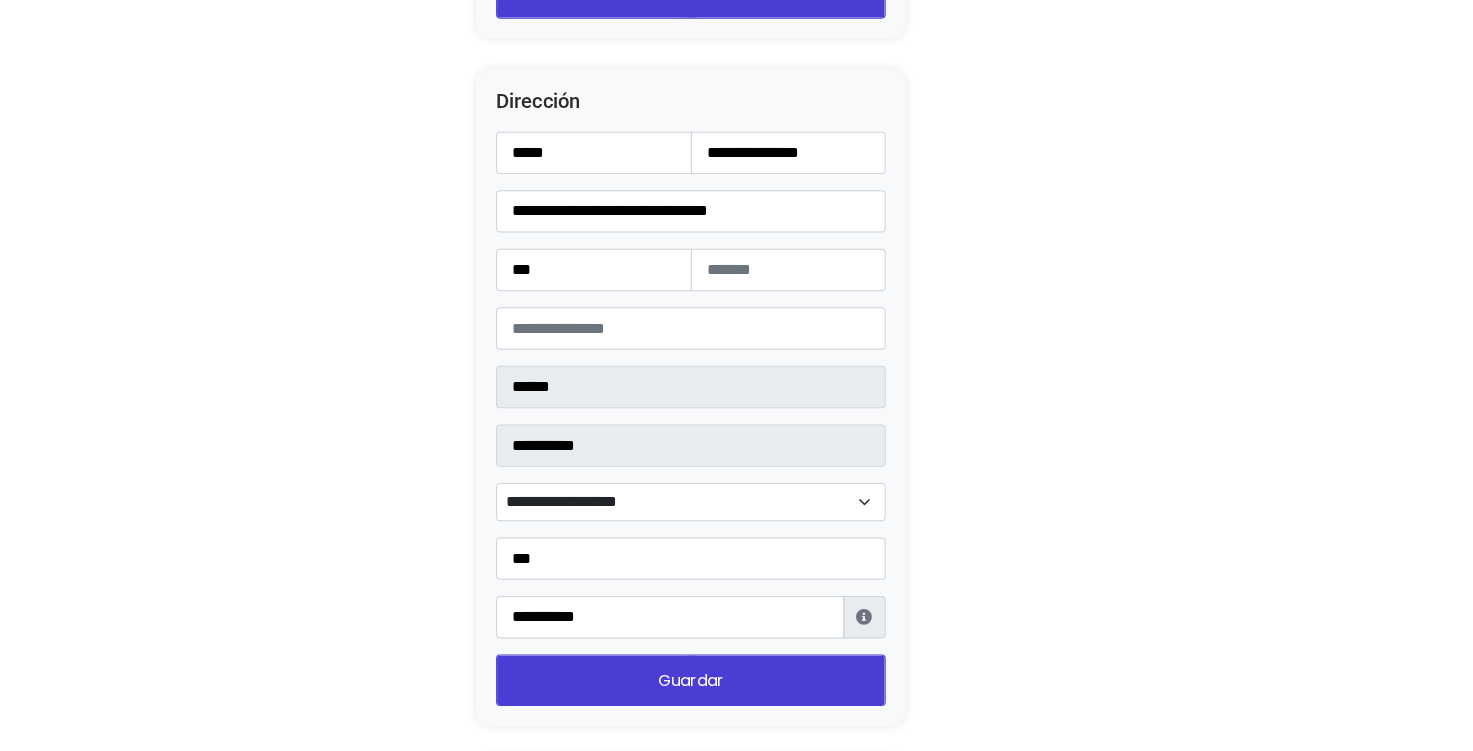 scroll, scrollTop: 2600, scrollLeft: 0, axis: vertical 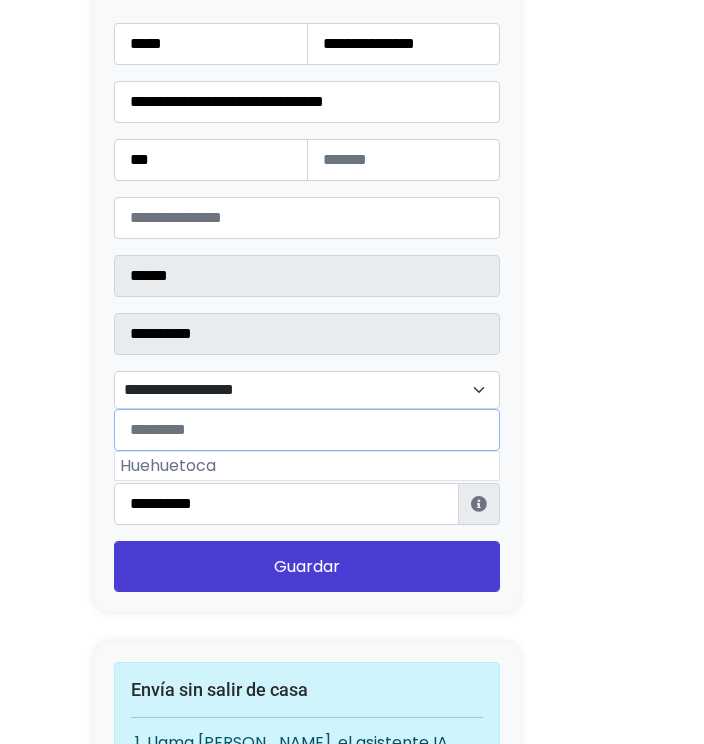 click on "**********" at bounding box center (307, 390) 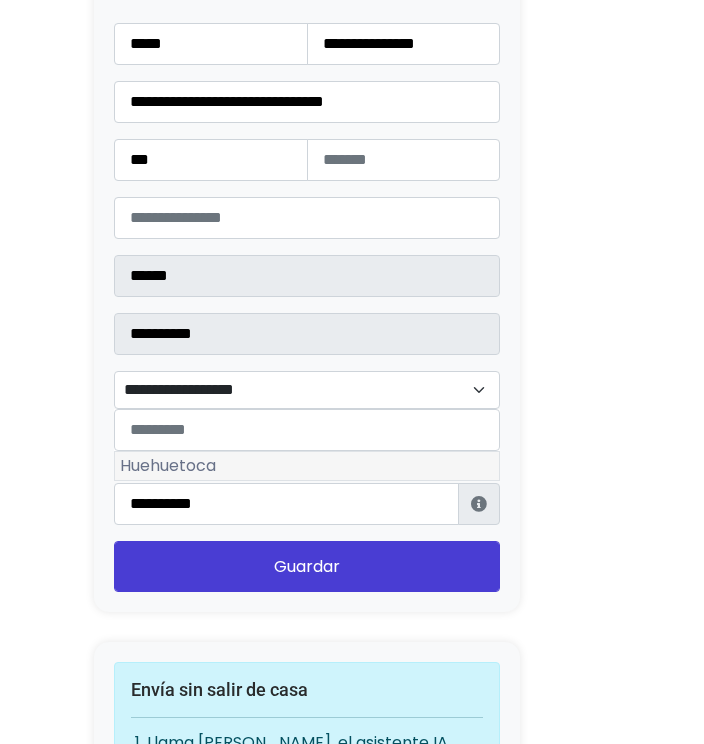 click on "Huehuetoca" at bounding box center [307, 466] 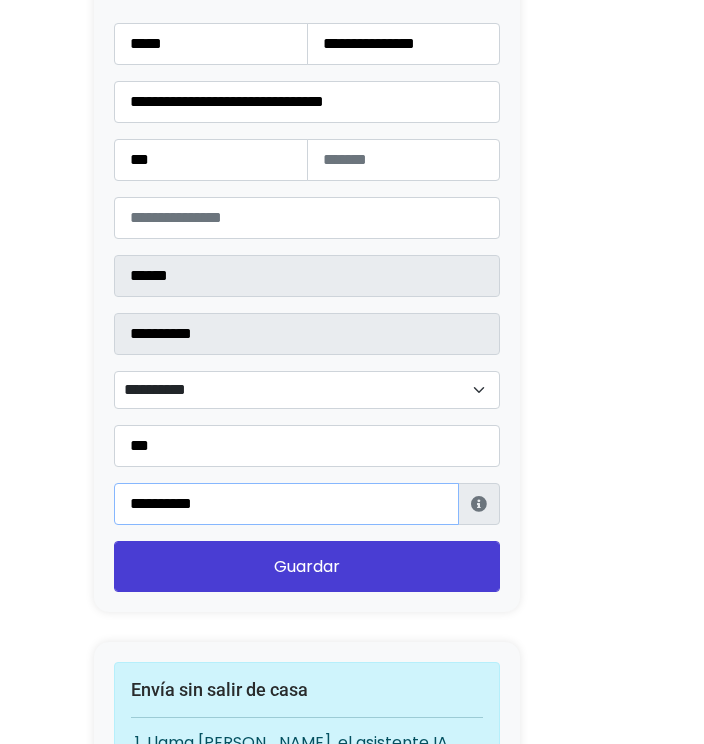 click on "**********" at bounding box center (286, 504) 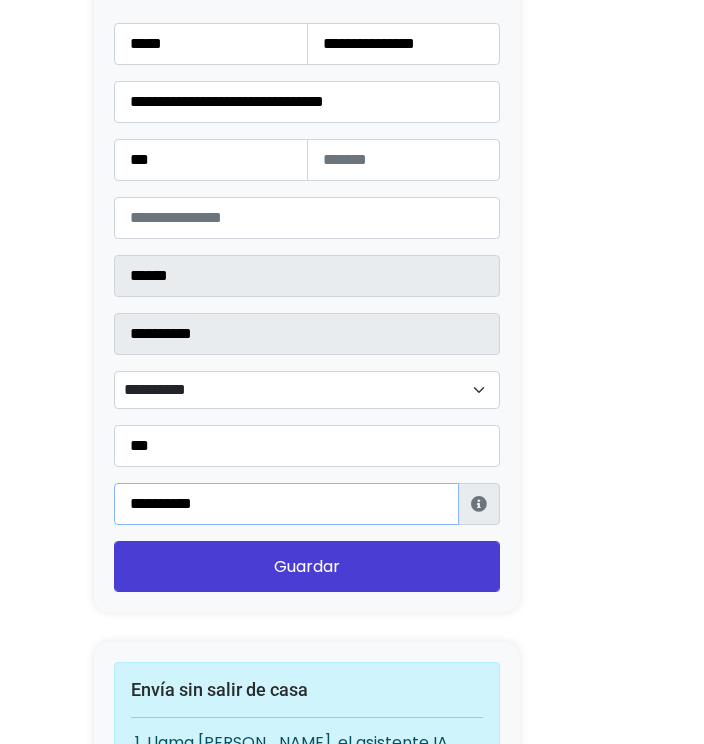 type on "**********" 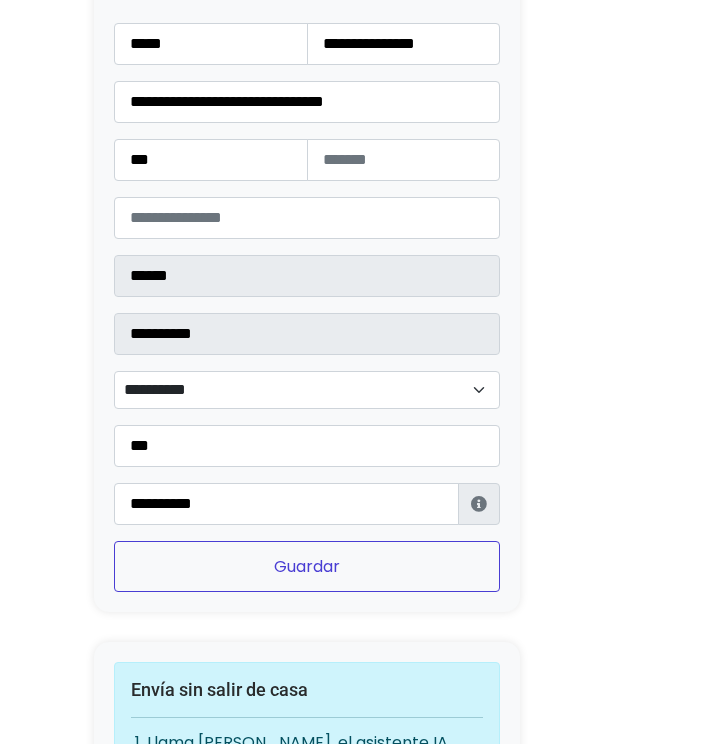 click on "Guardar" at bounding box center (307, 566) 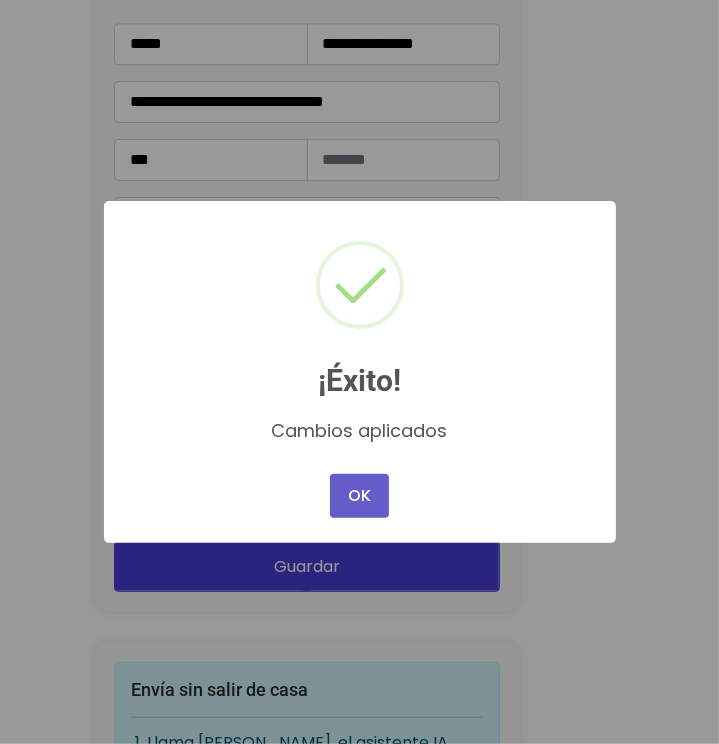 click on "OK" at bounding box center (359, 496) 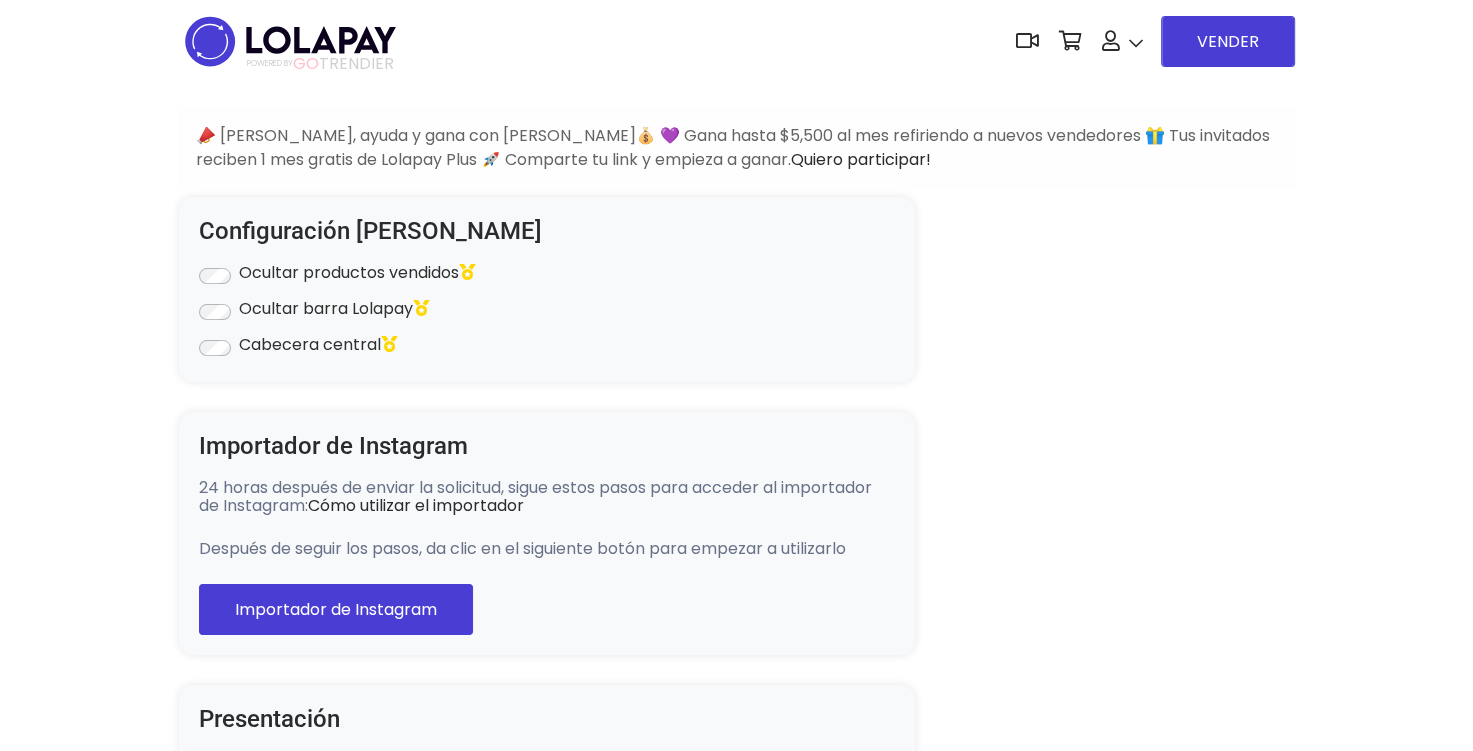 scroll, scrollTop: 0, scrollLeft: 0, axis: both 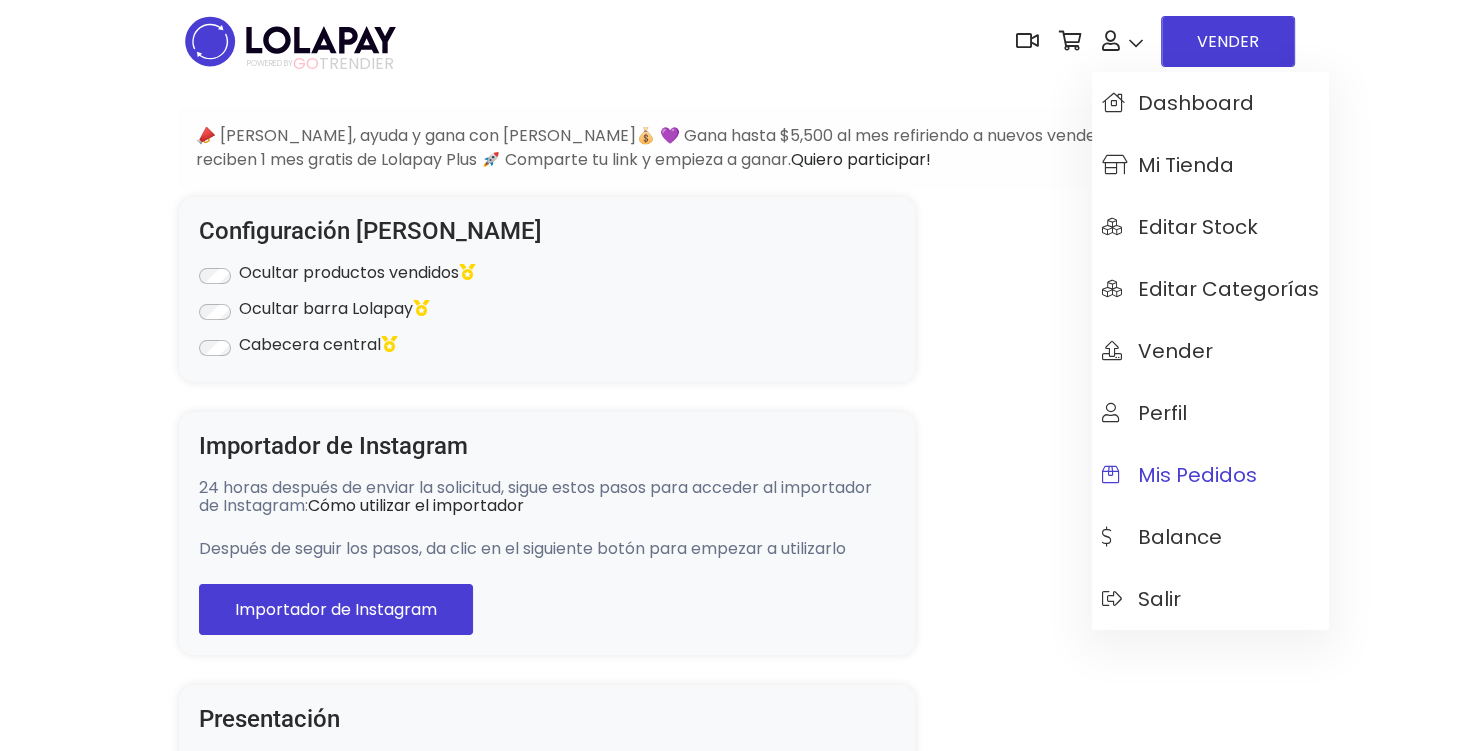 click on "Mis pedidos" at bounding box center [1210, 475] 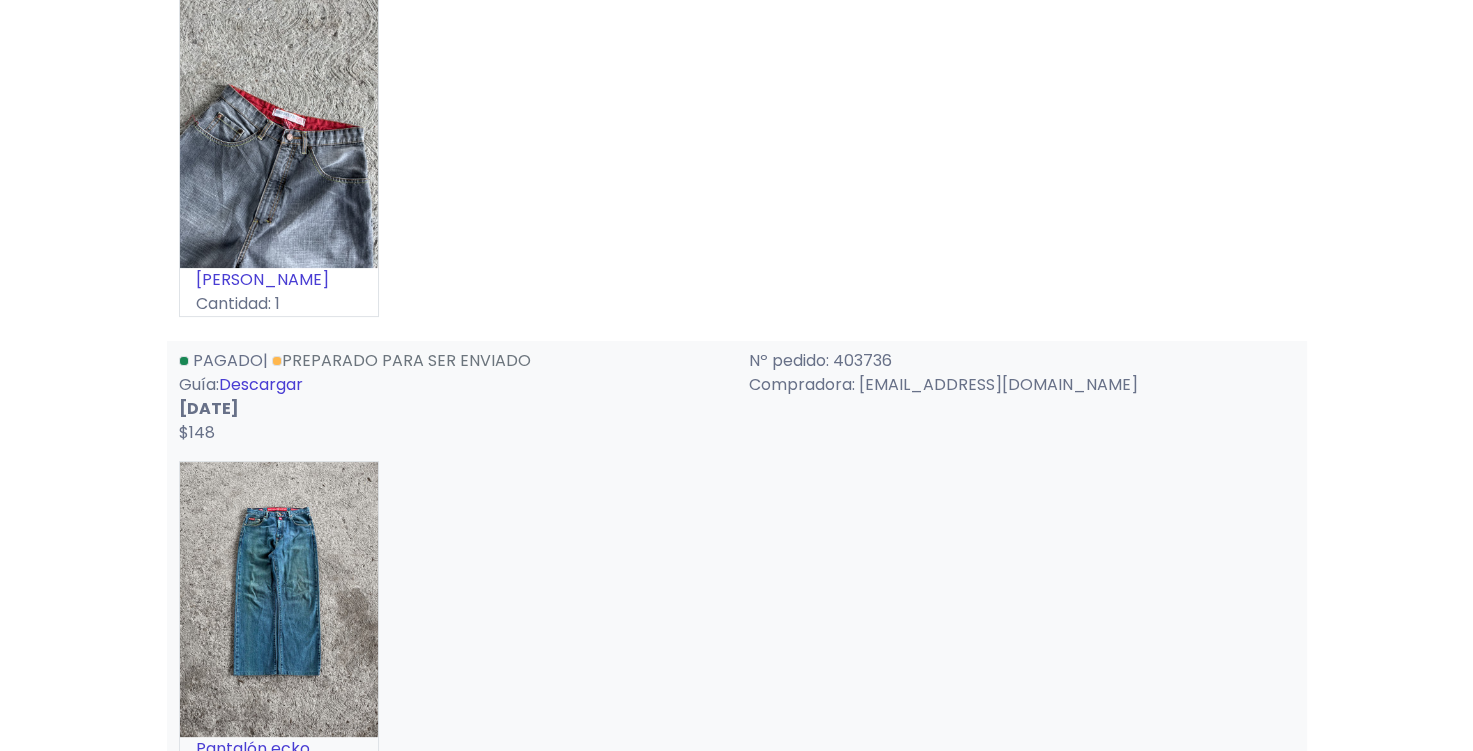 scroll, scrollTop: 400, scrollLeft: 0, axis: vertical 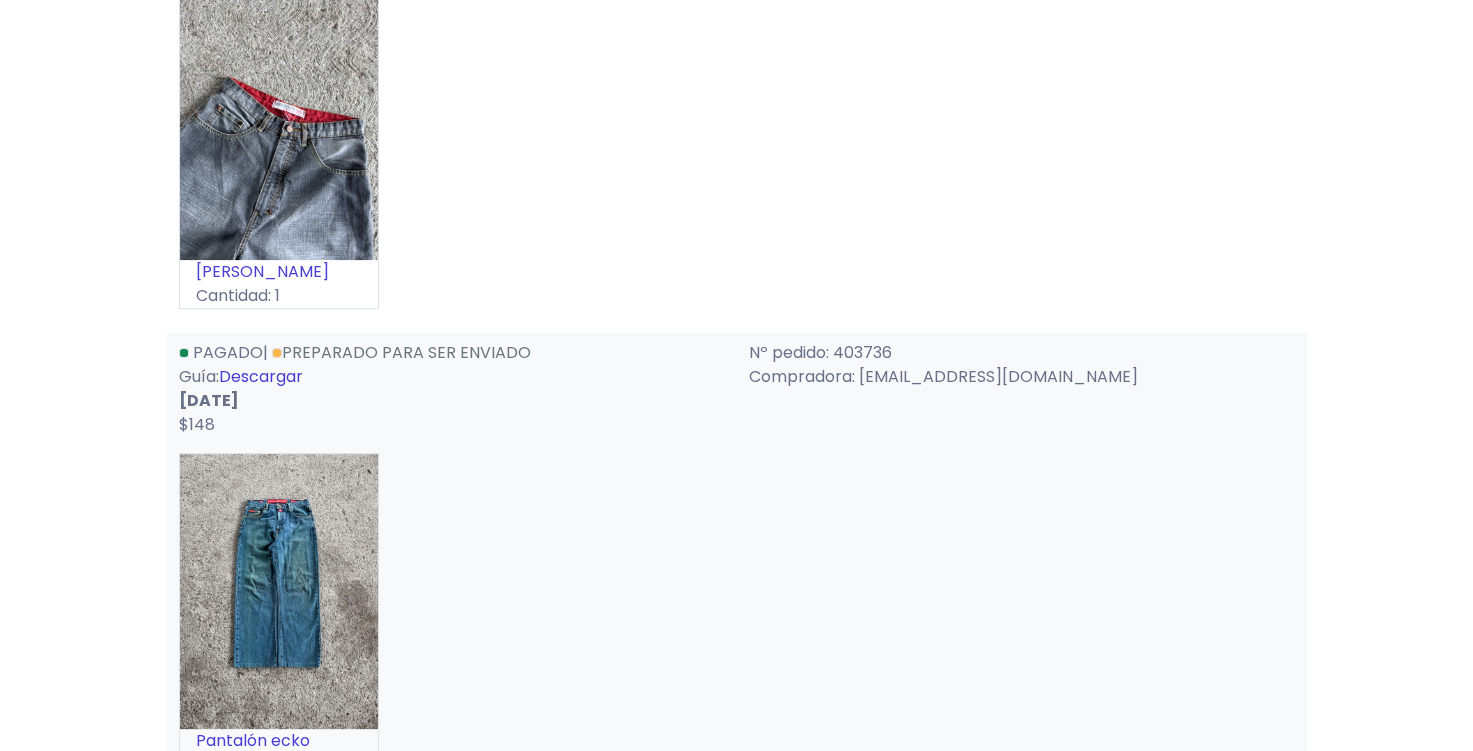 click on "Descargar" at bounding box center (261, 376) 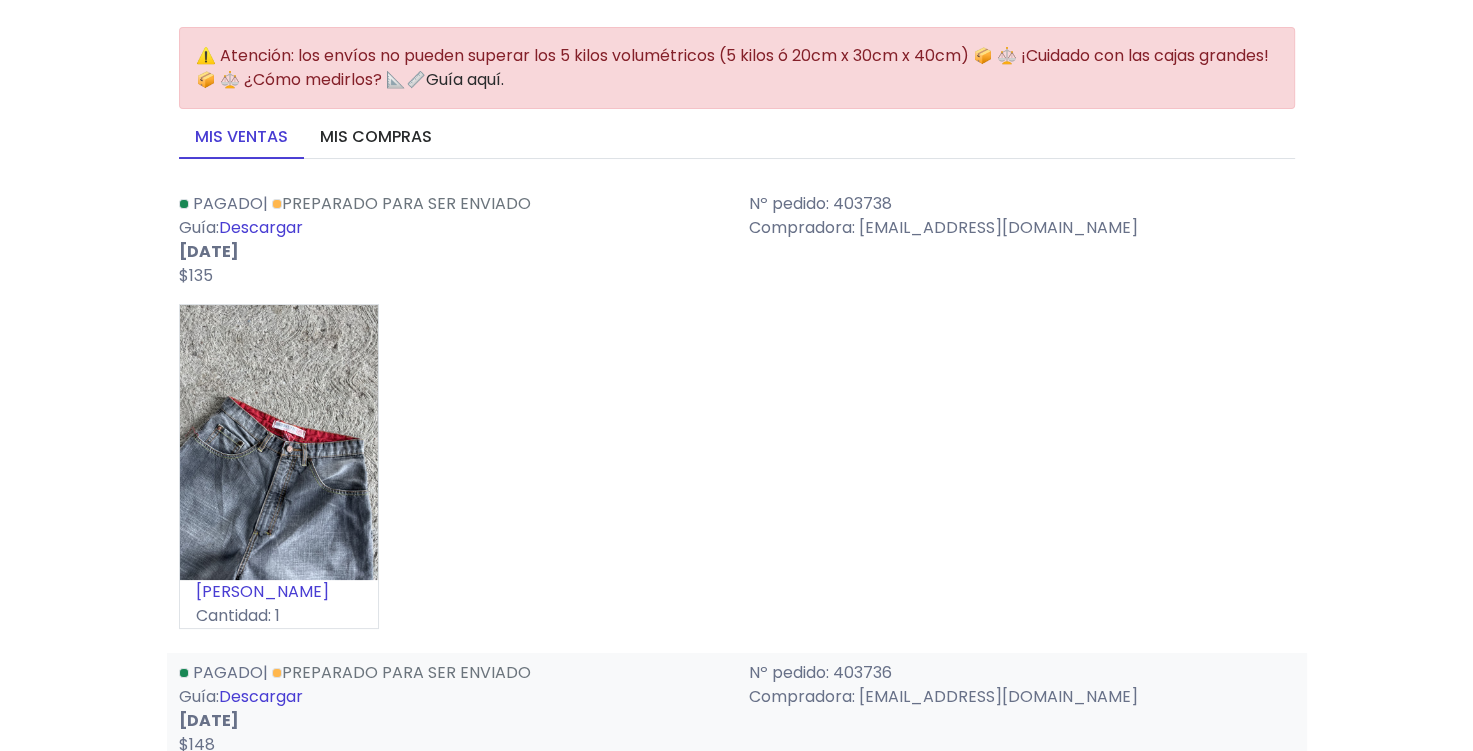 scroll, scrollTop: 0, scrollLeft: 0, axis: both 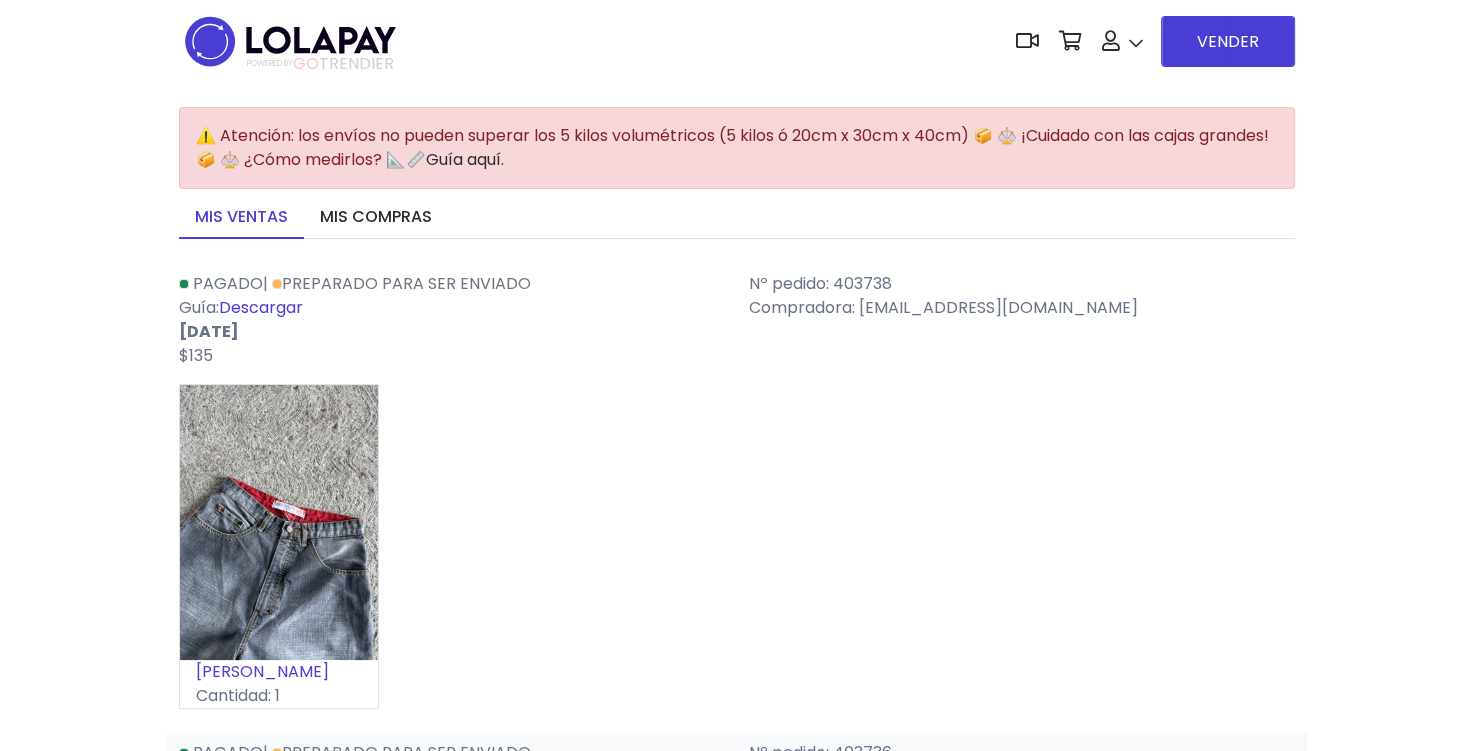 click on "Descargar" at bounding box center (261, 307) 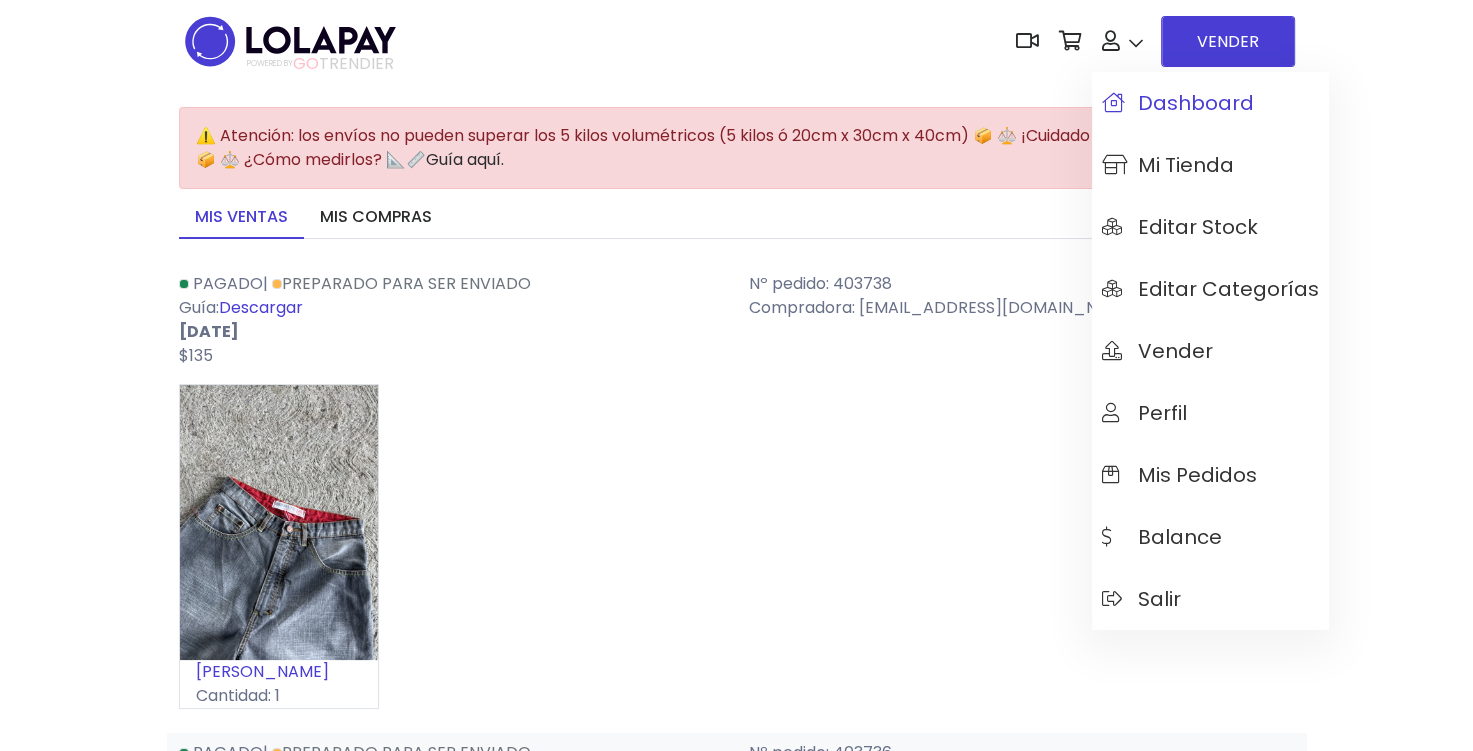 click on "Dashboard" at bounding box center [1178, 103] 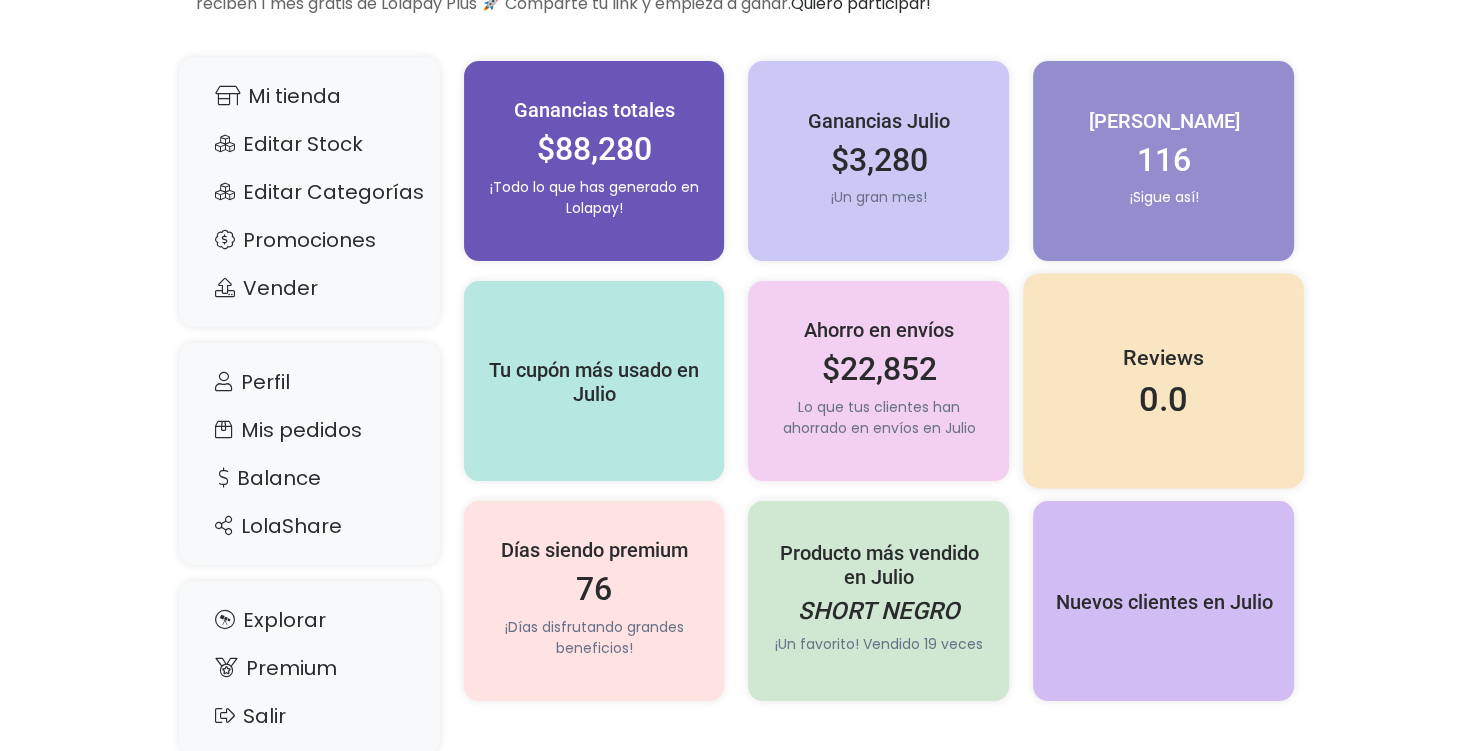 scroll, scrollTop: 0, scrollLeft: 0, axis: both 